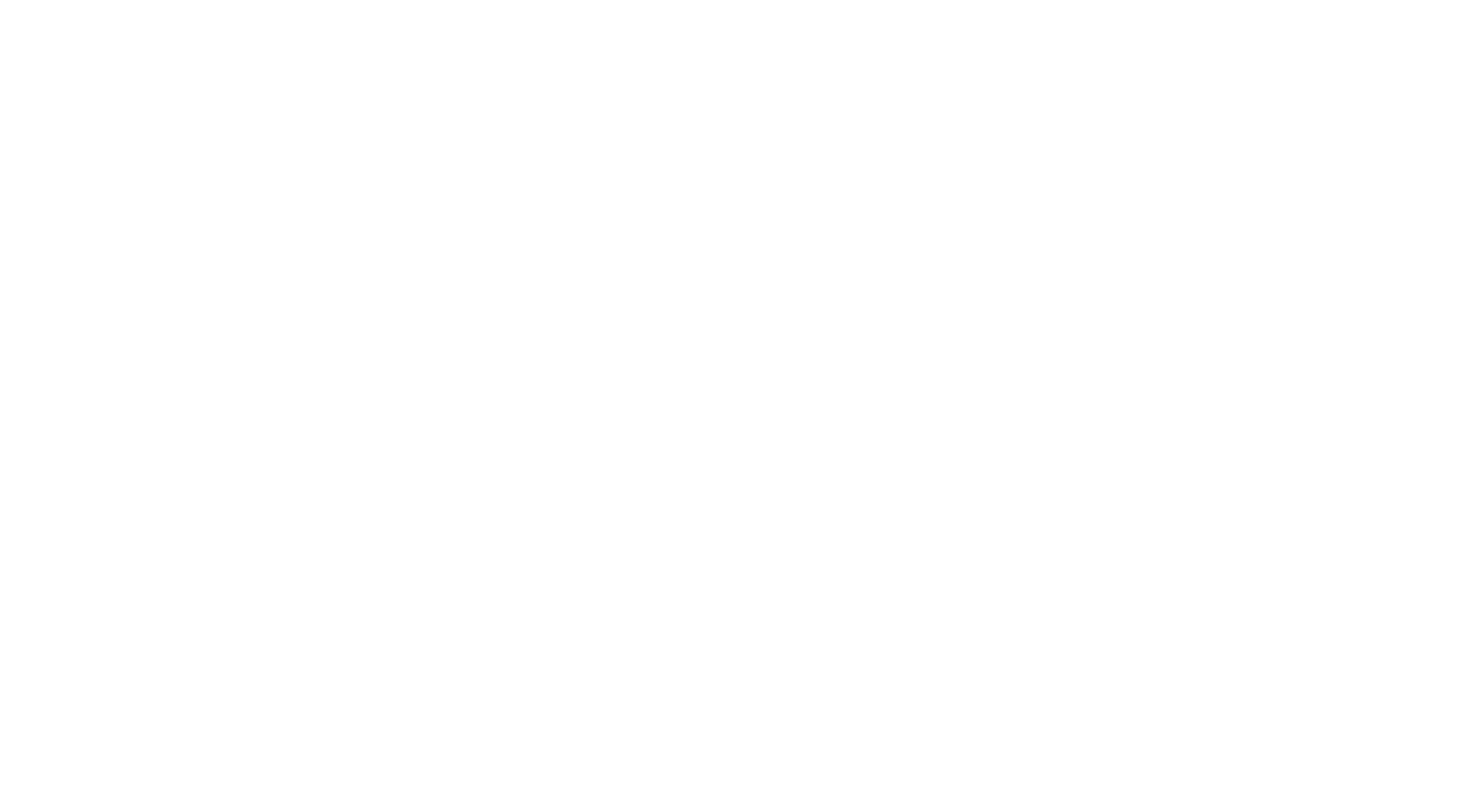scroll, scrollTop: 0, scrollLeft: 0, axis: both 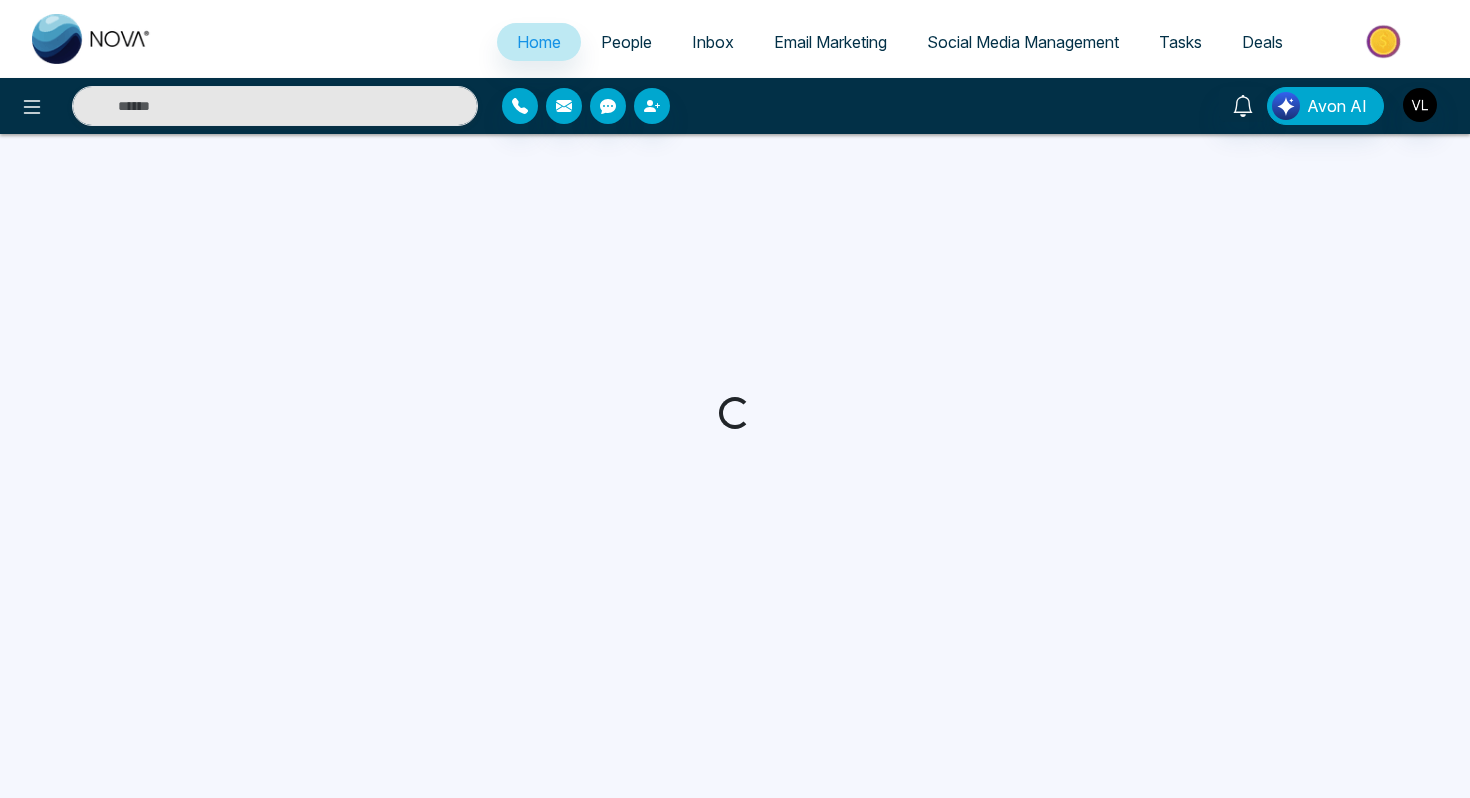 select on "*" 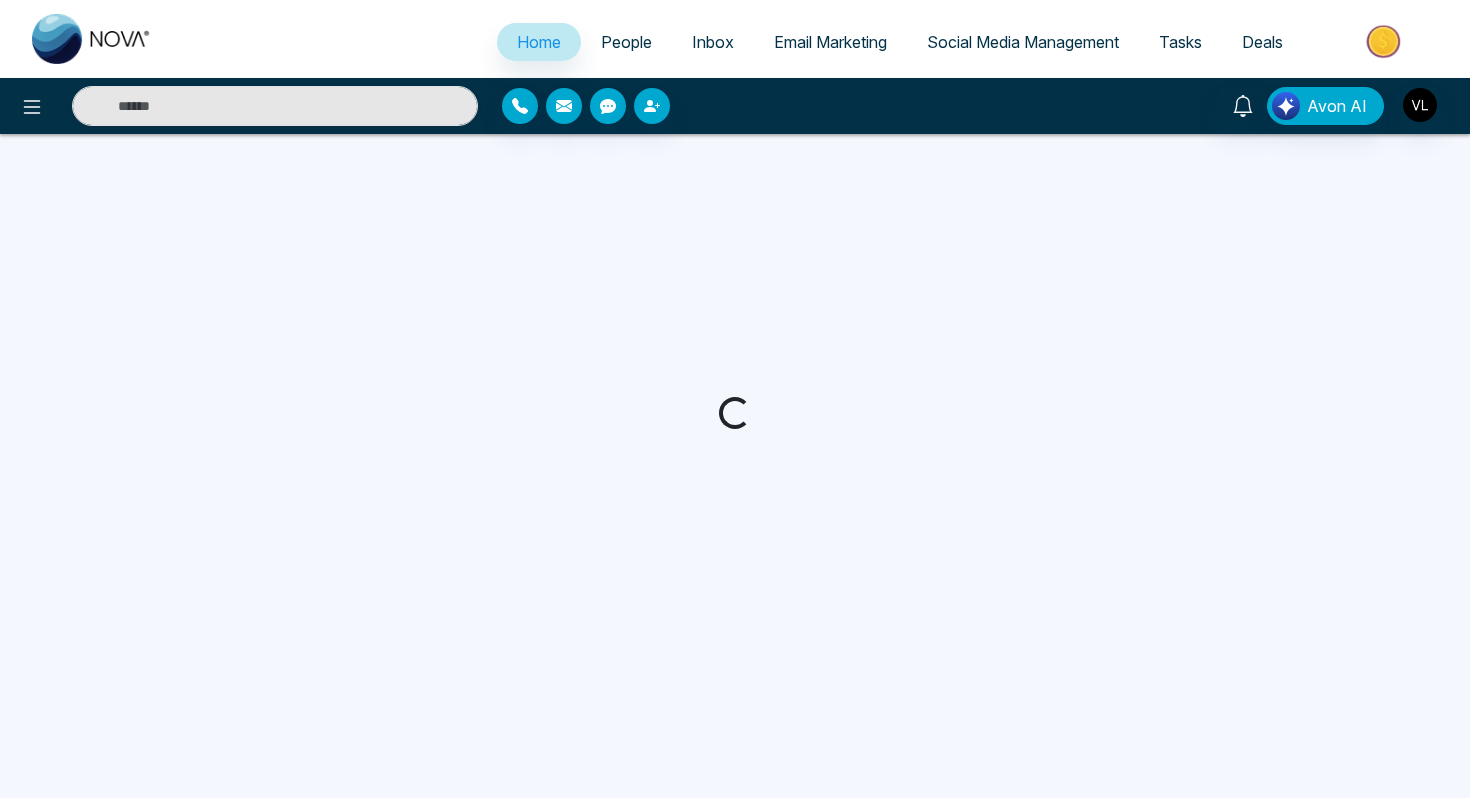 select on "*" 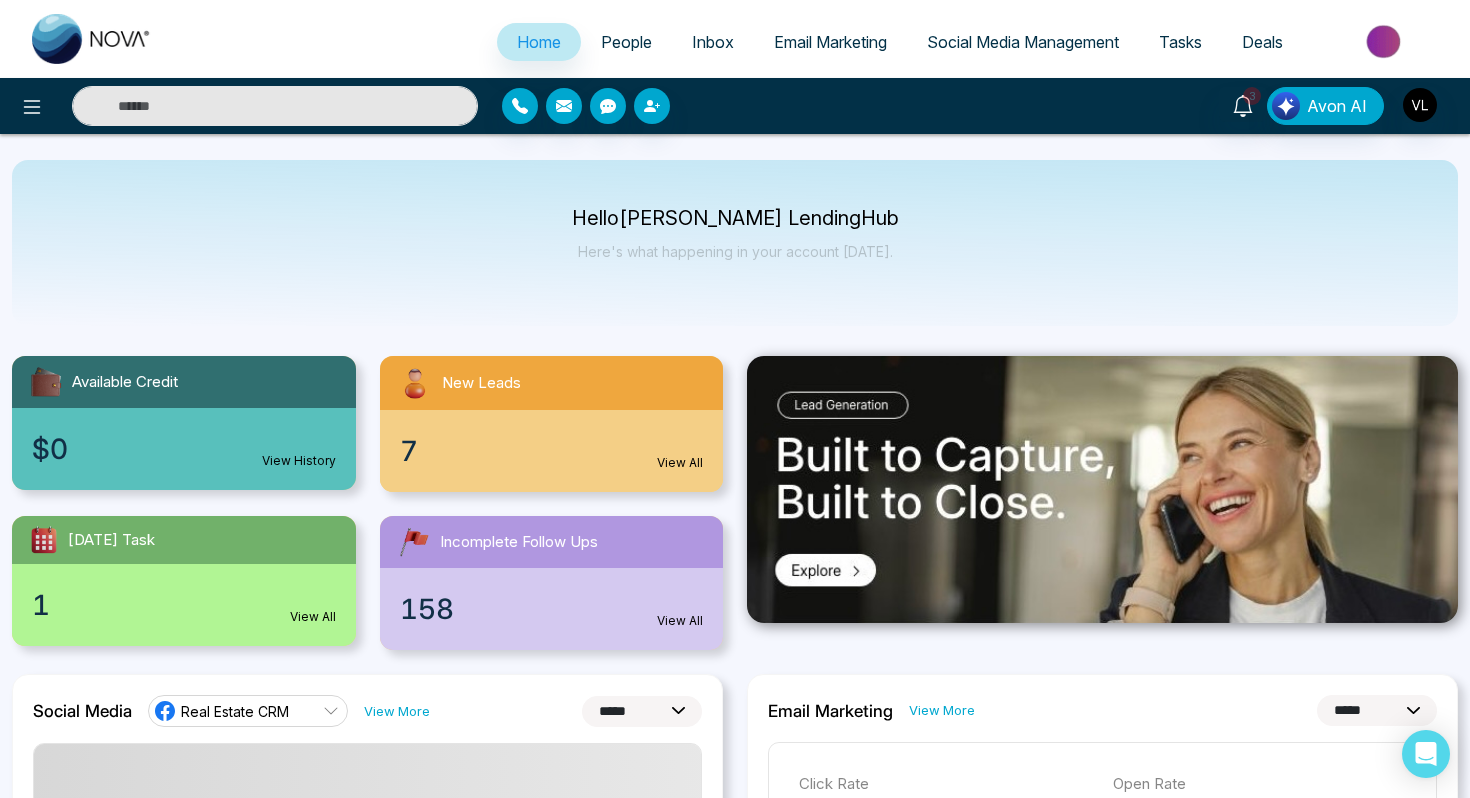 click at bounding box center (275, 106) 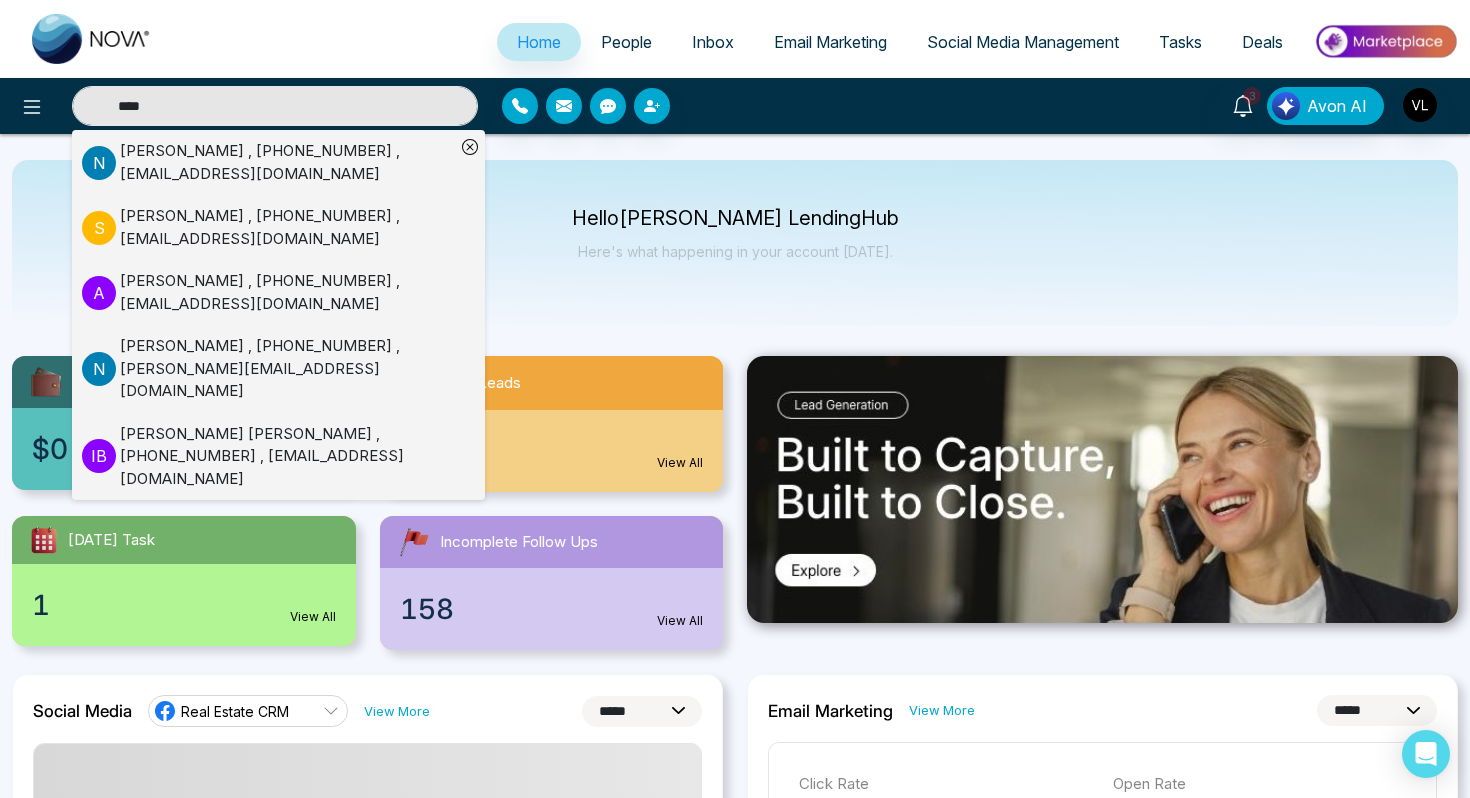 type on "****" 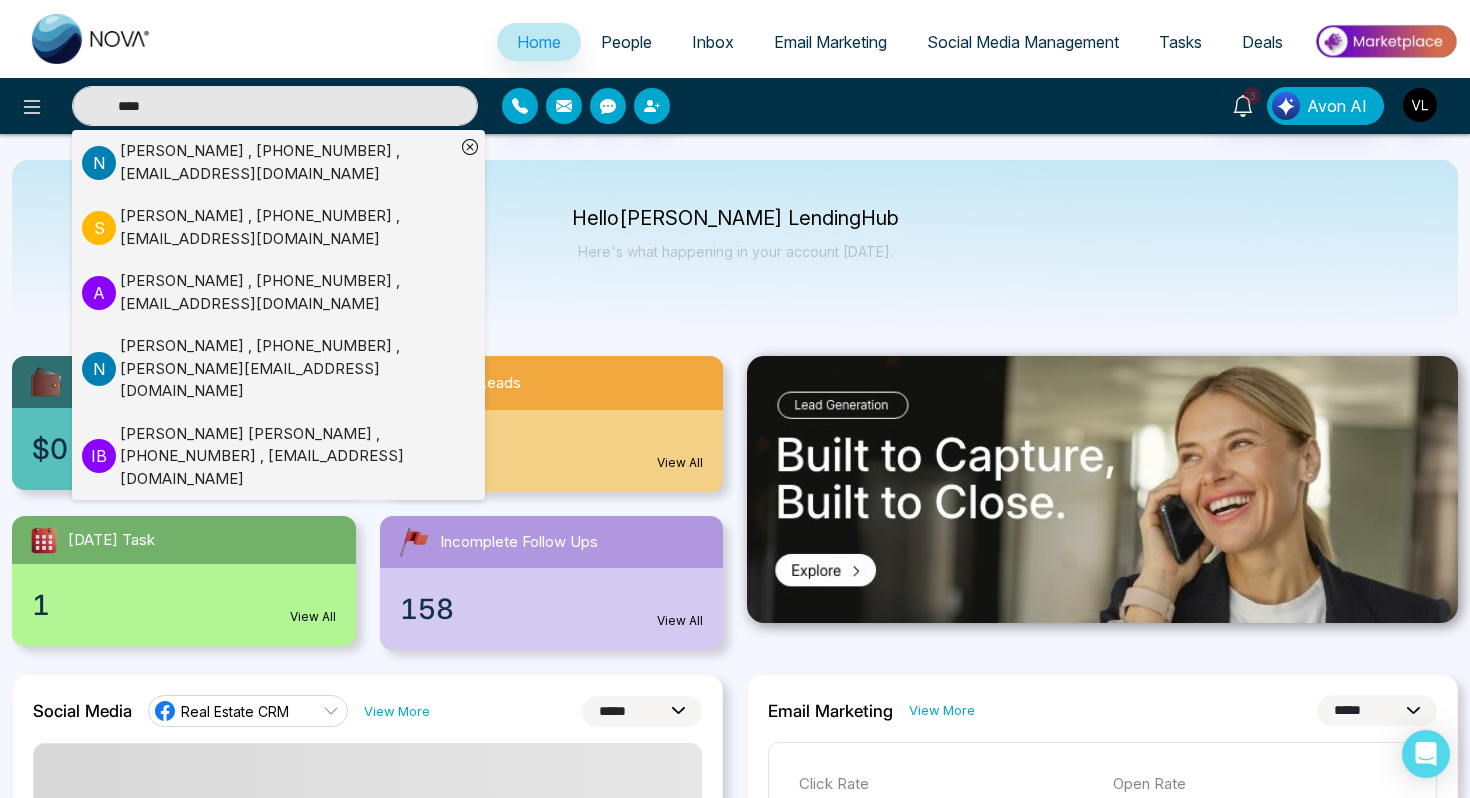 click on "[PERSON_NAME]     , [PHONE_NUMBER]   , [EMAIL_ADDRESS][DOMAIN_NAME]" at bounding box center [287, 227] 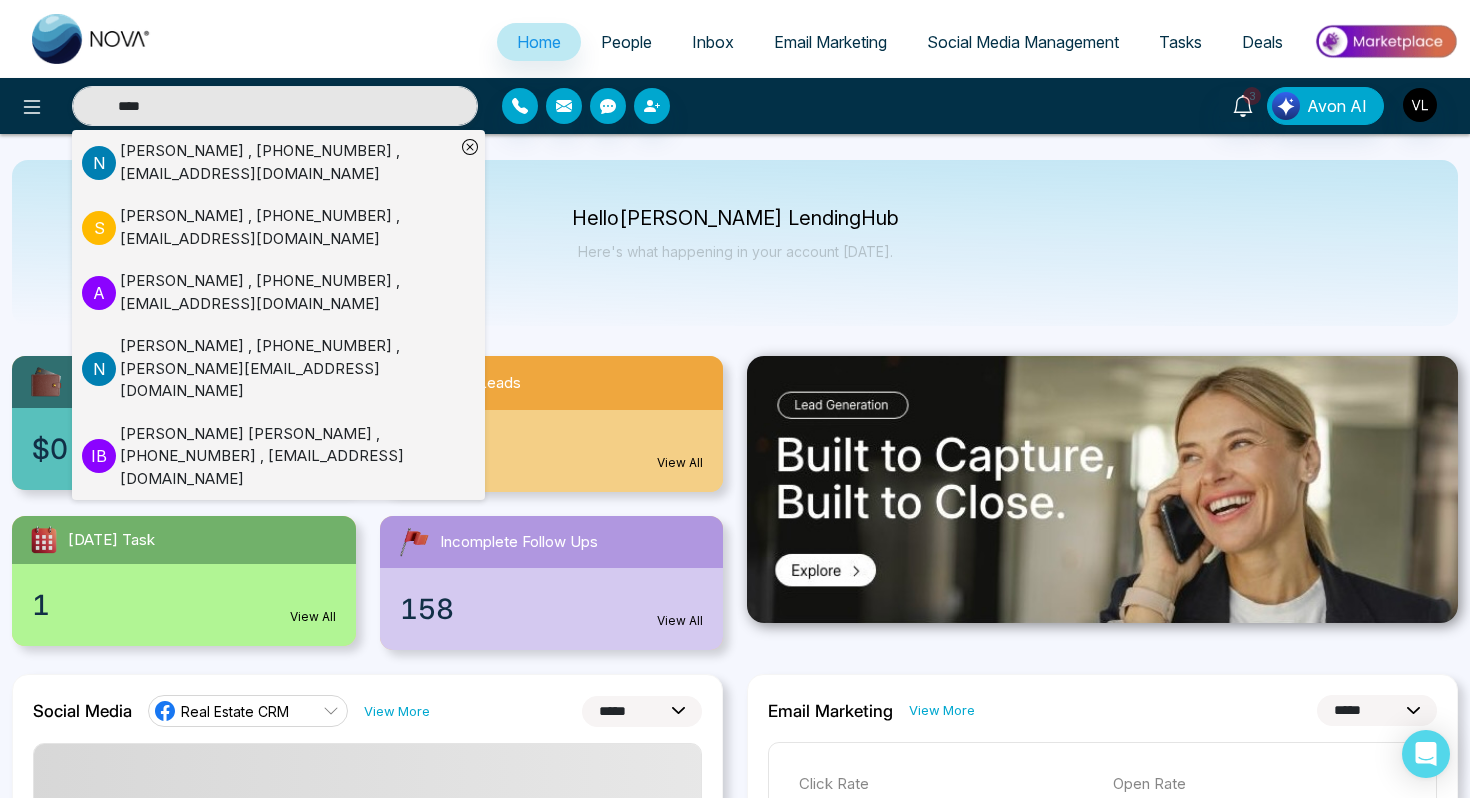type 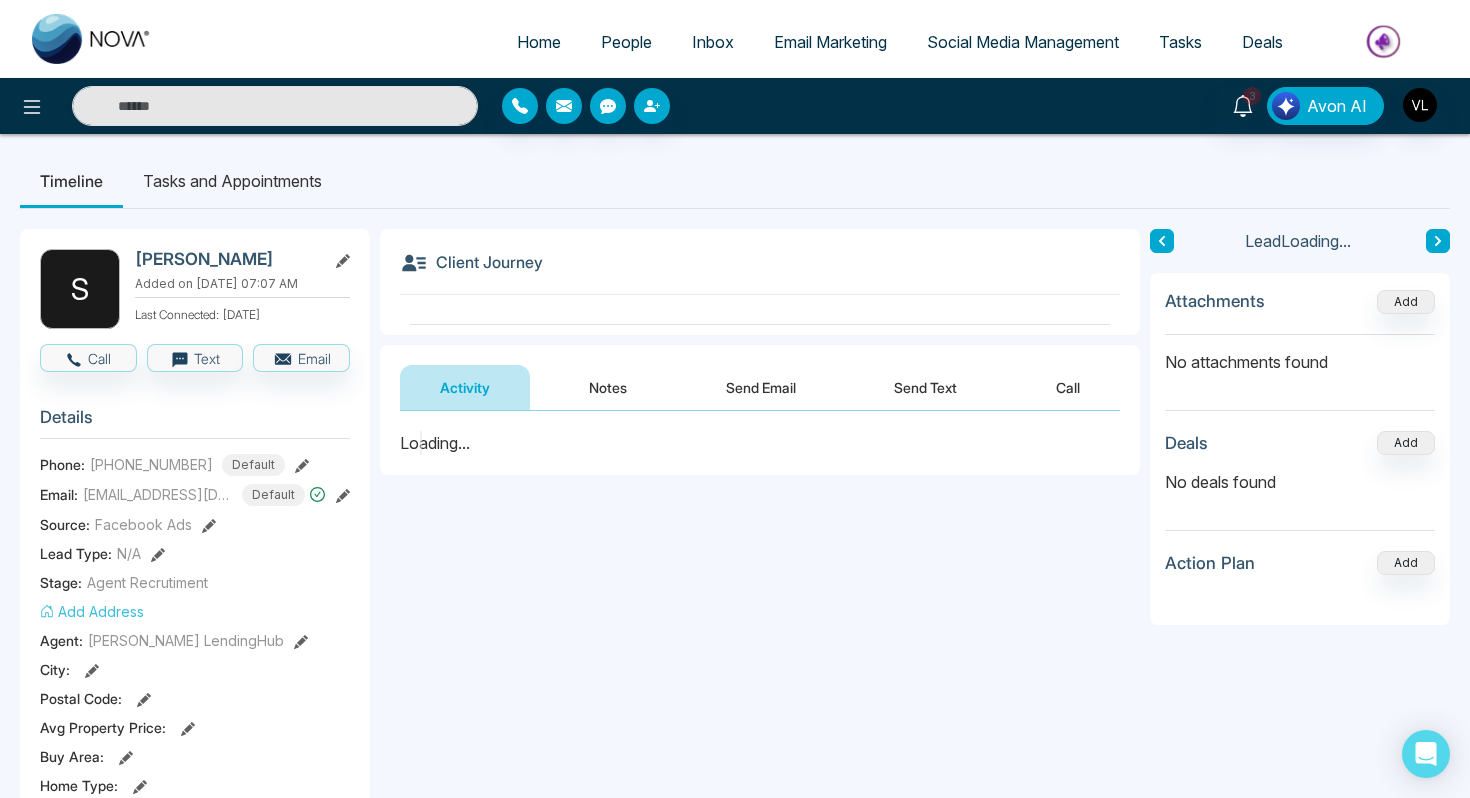 click on "Notes" at bounding box center (608, 387) 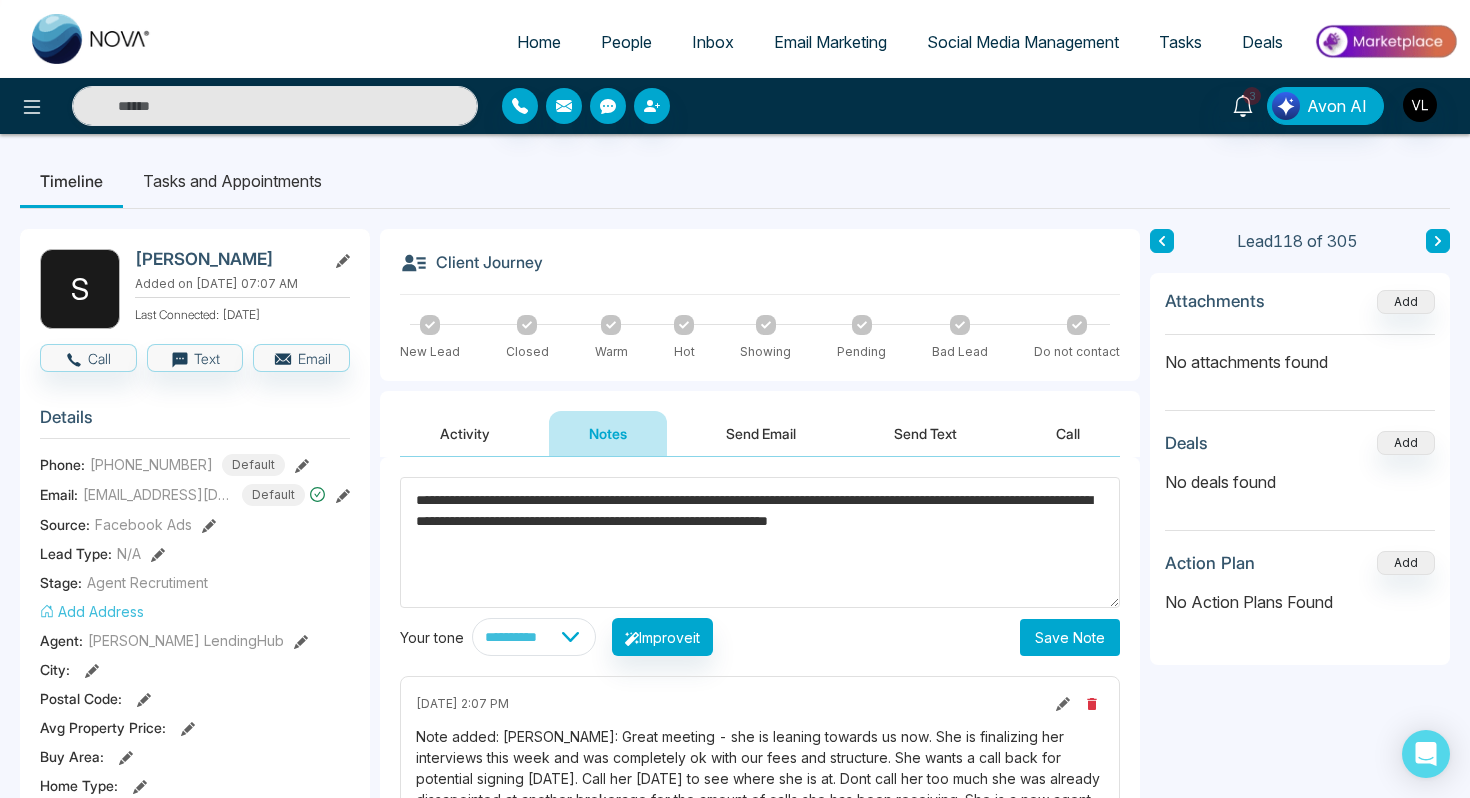 type on "**********" 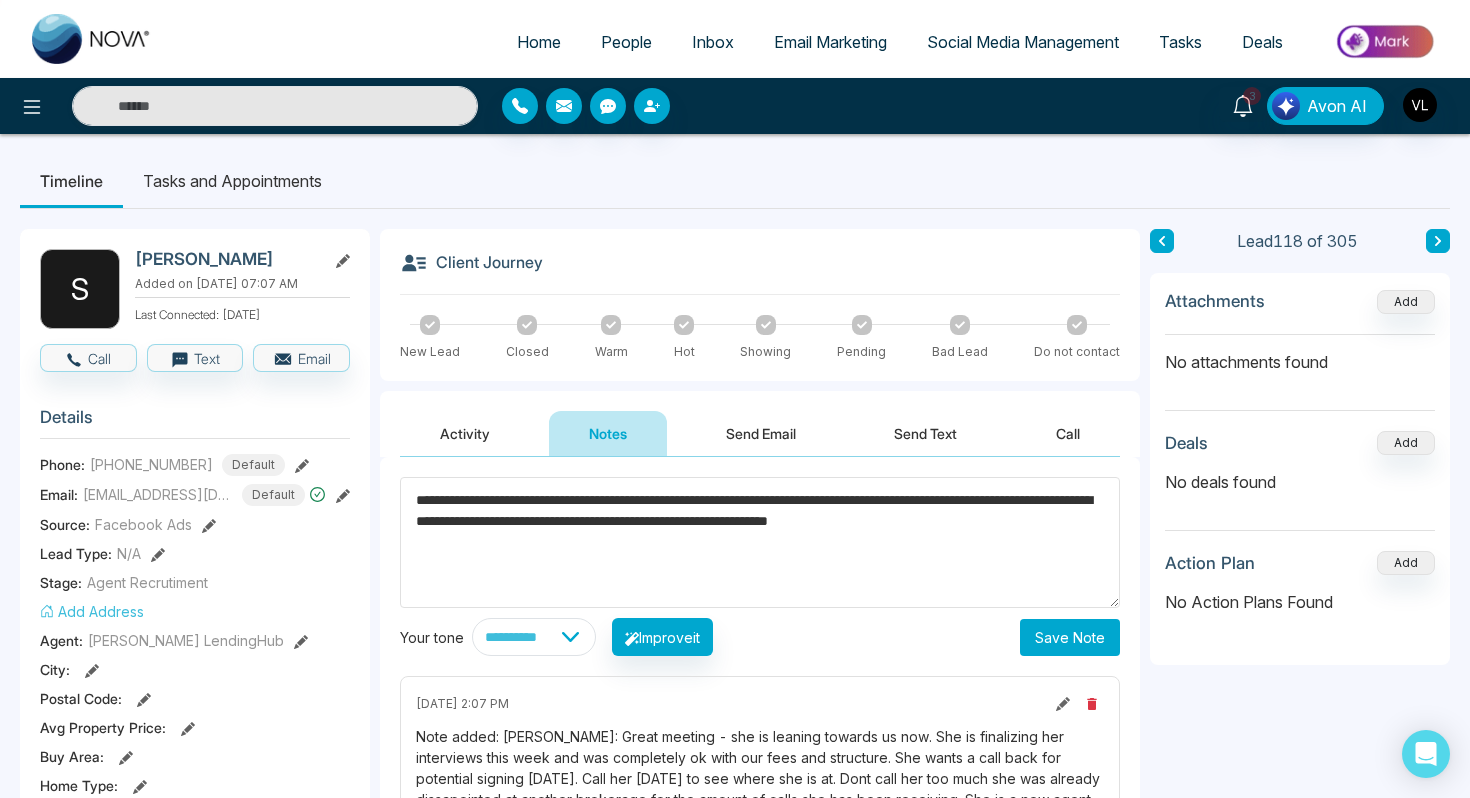 click on "Save Note" at bounding box center [1070, 637] 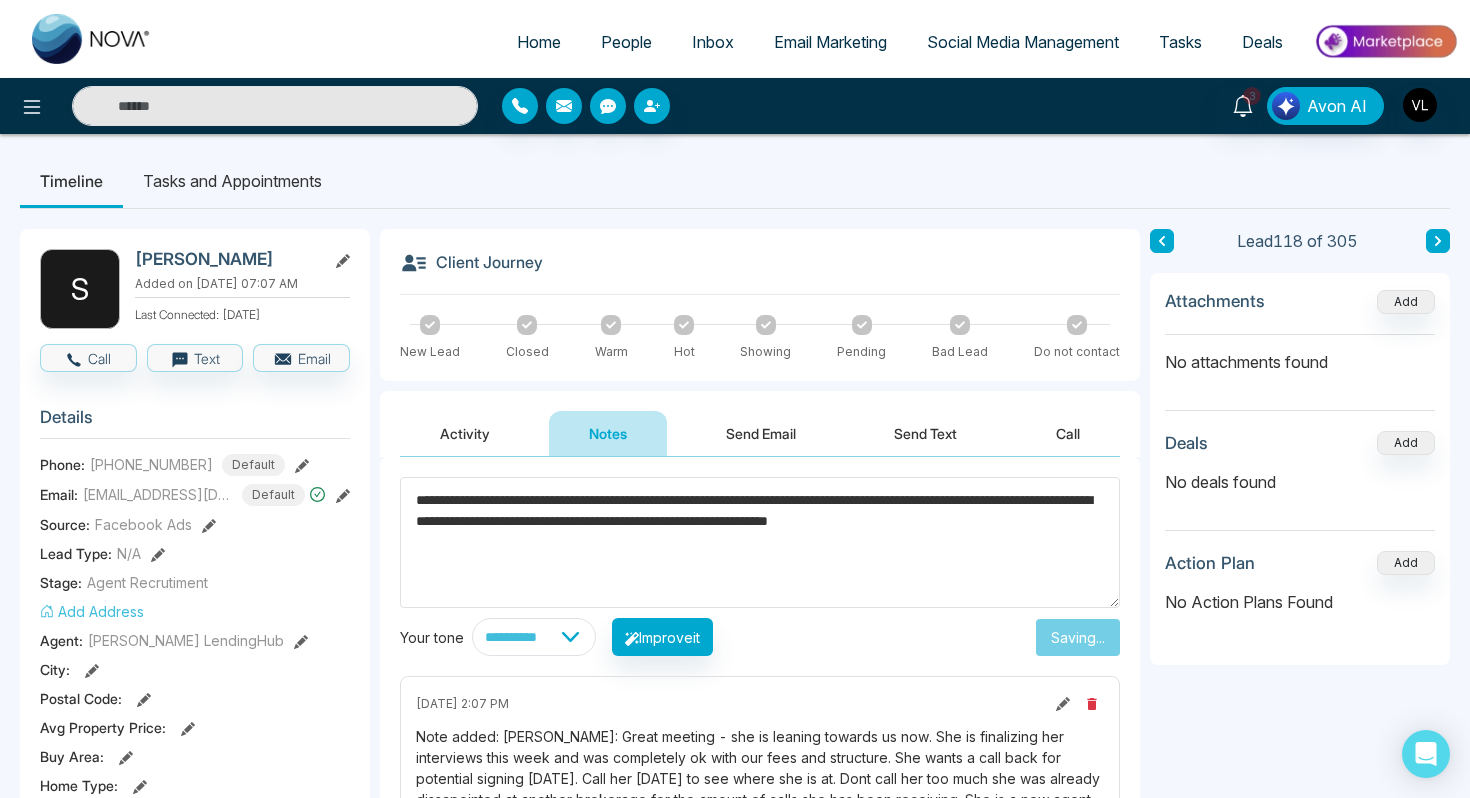 type 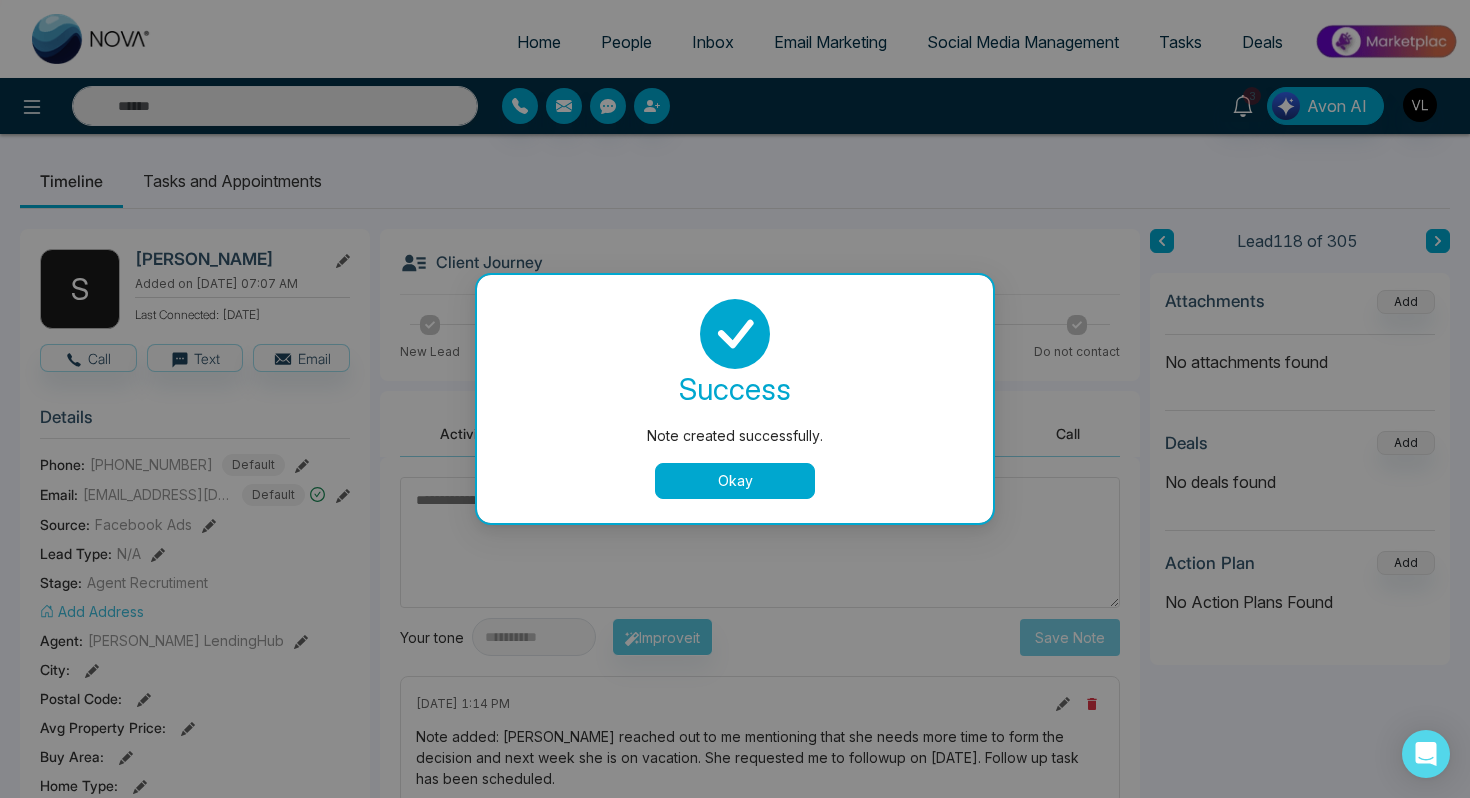 click on "Okay" at bounding box center (735, 481) 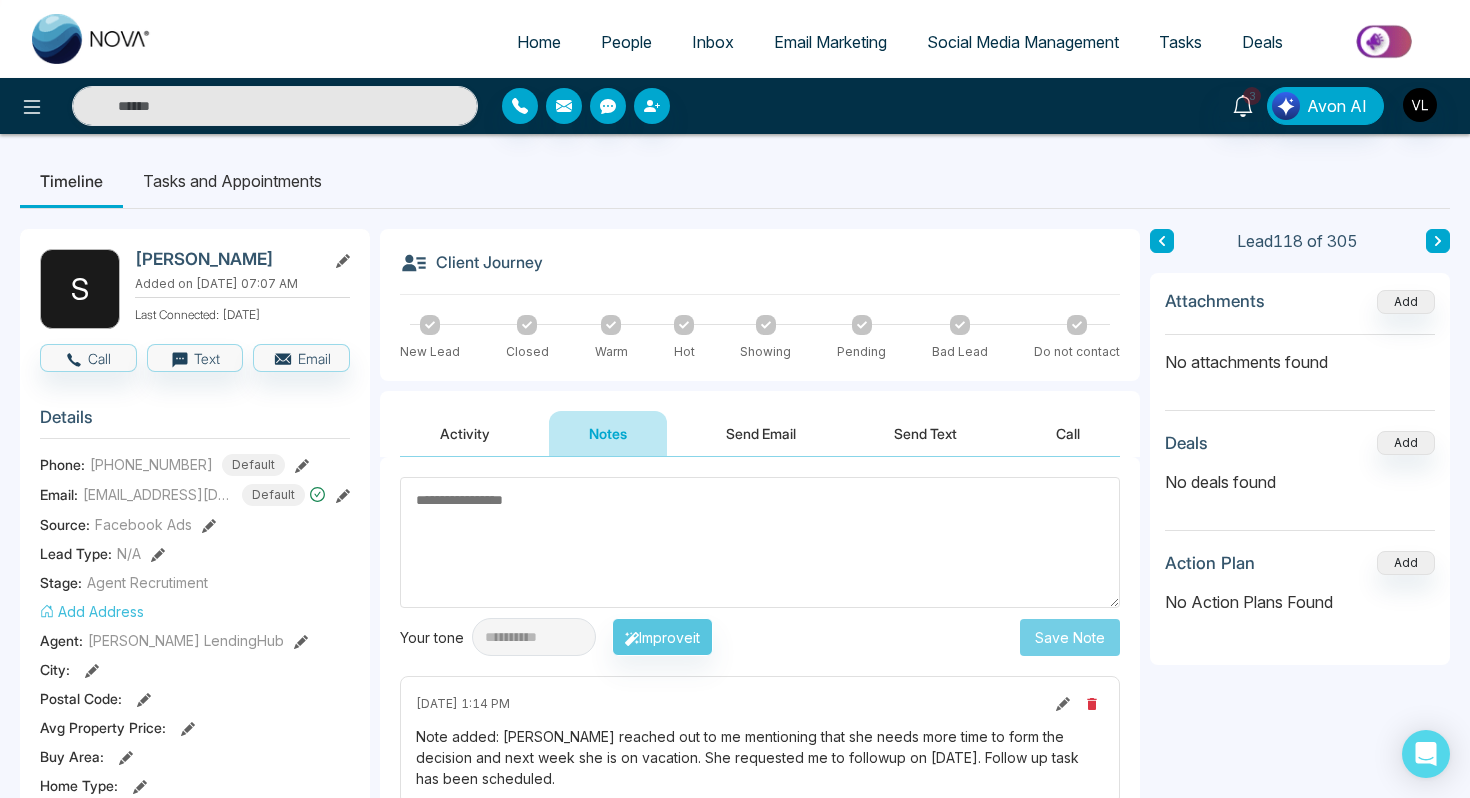 click on "Tasks and Appointments" at bounding box center [232, 181] 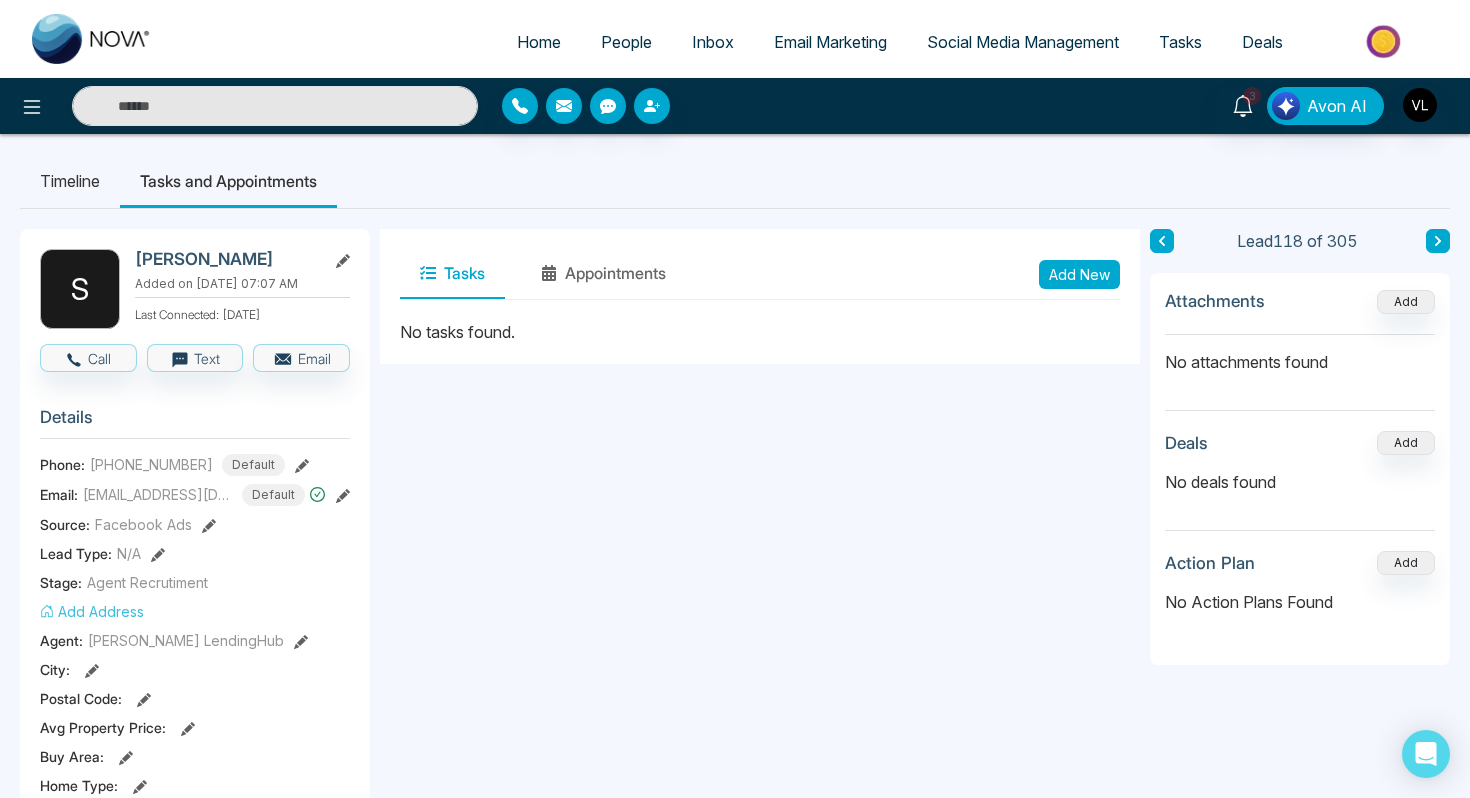 click on "Tasks Appointments Add New" at bounding box center (760, 274) 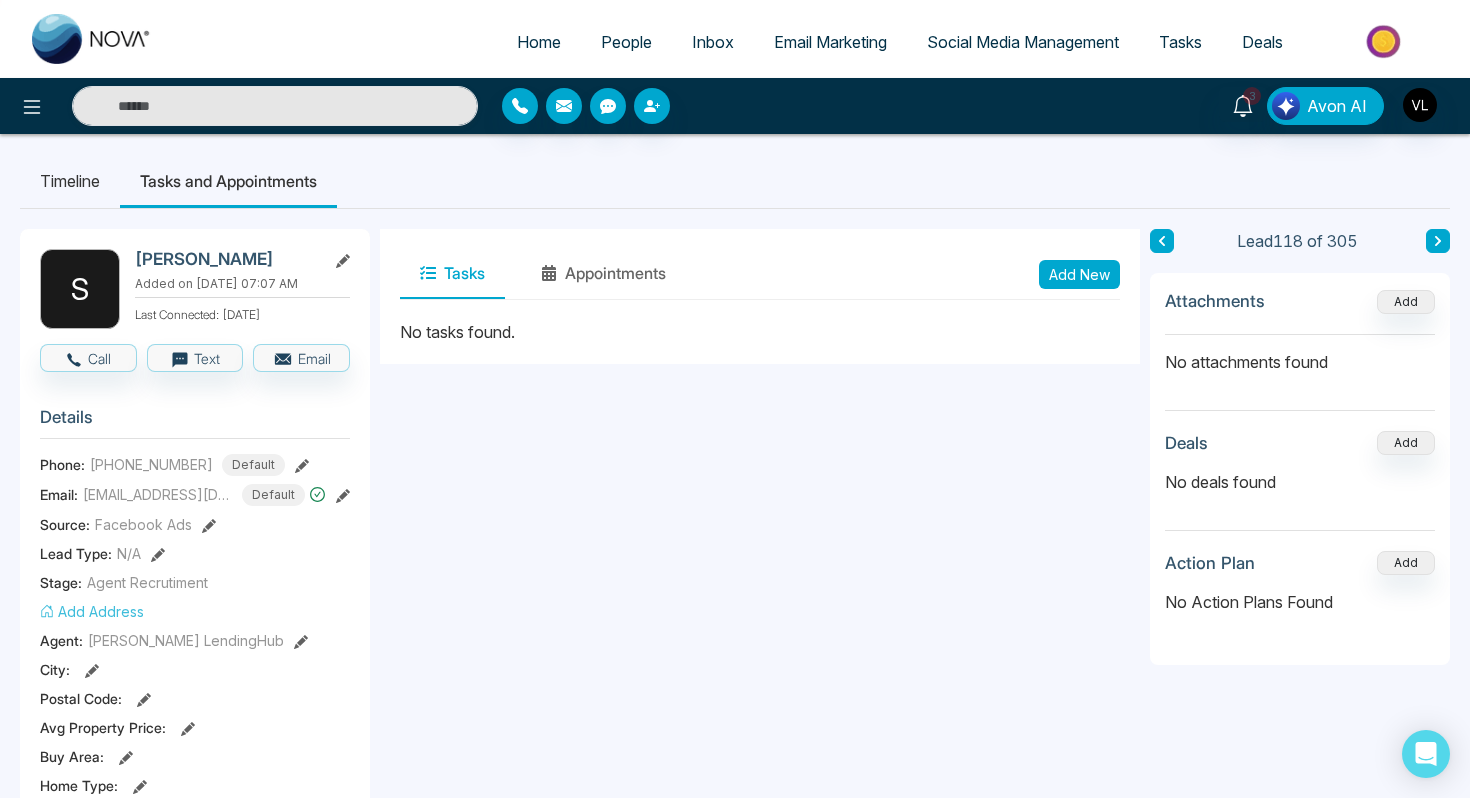 click on "Add New" at bounding box center [1079, 274] 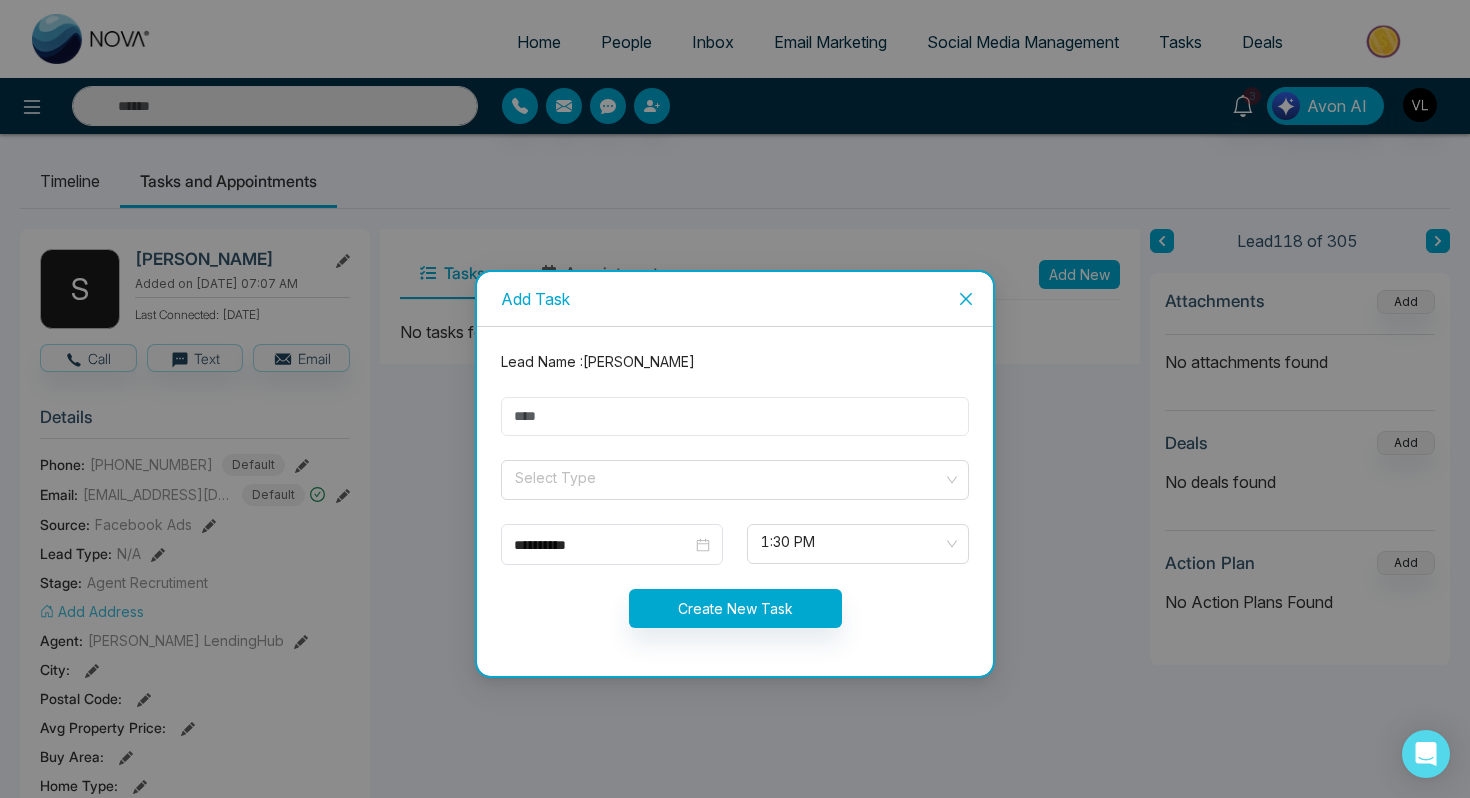 click at bounding box center [735, 416] 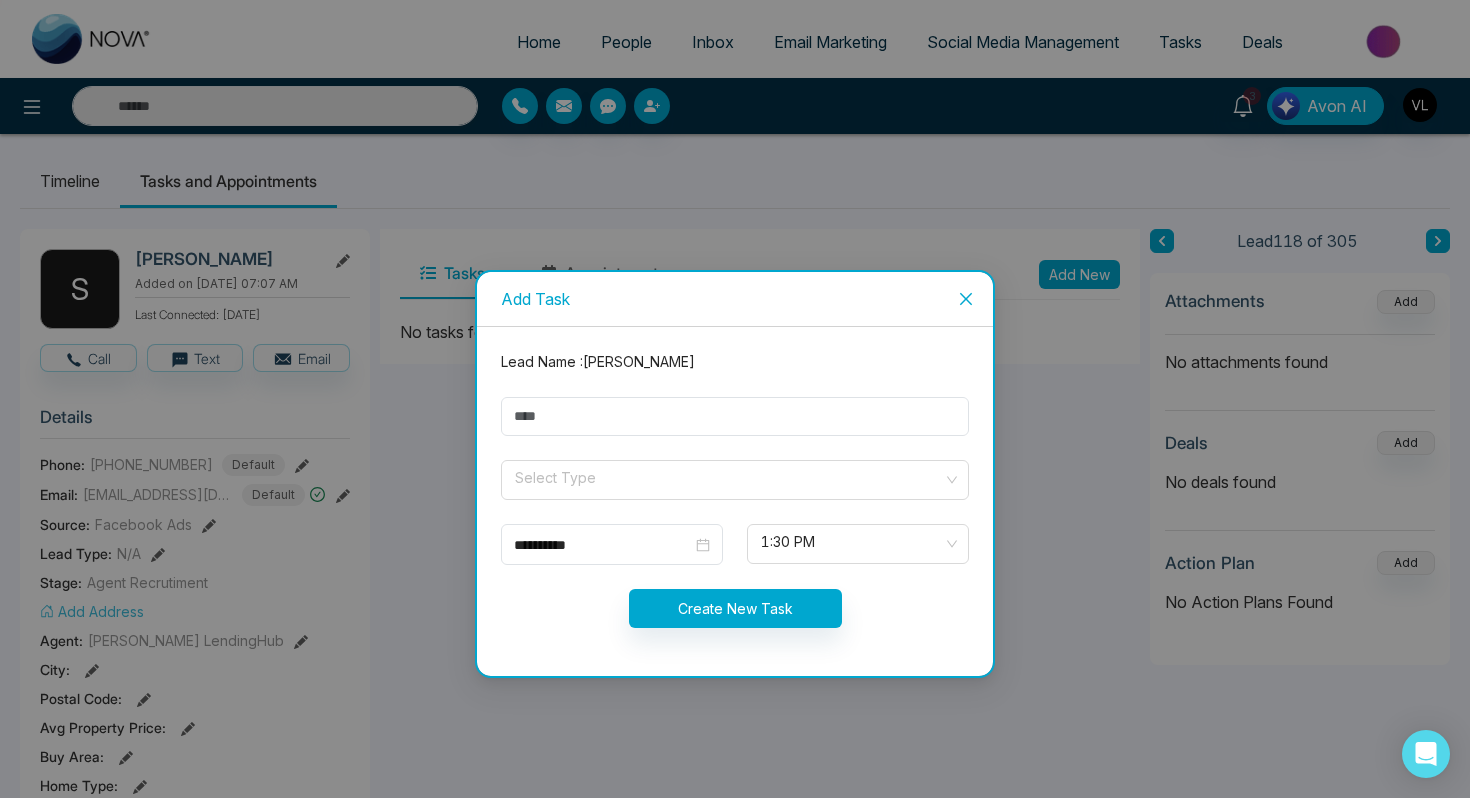click on "**********" at bounding box center [735, 501] 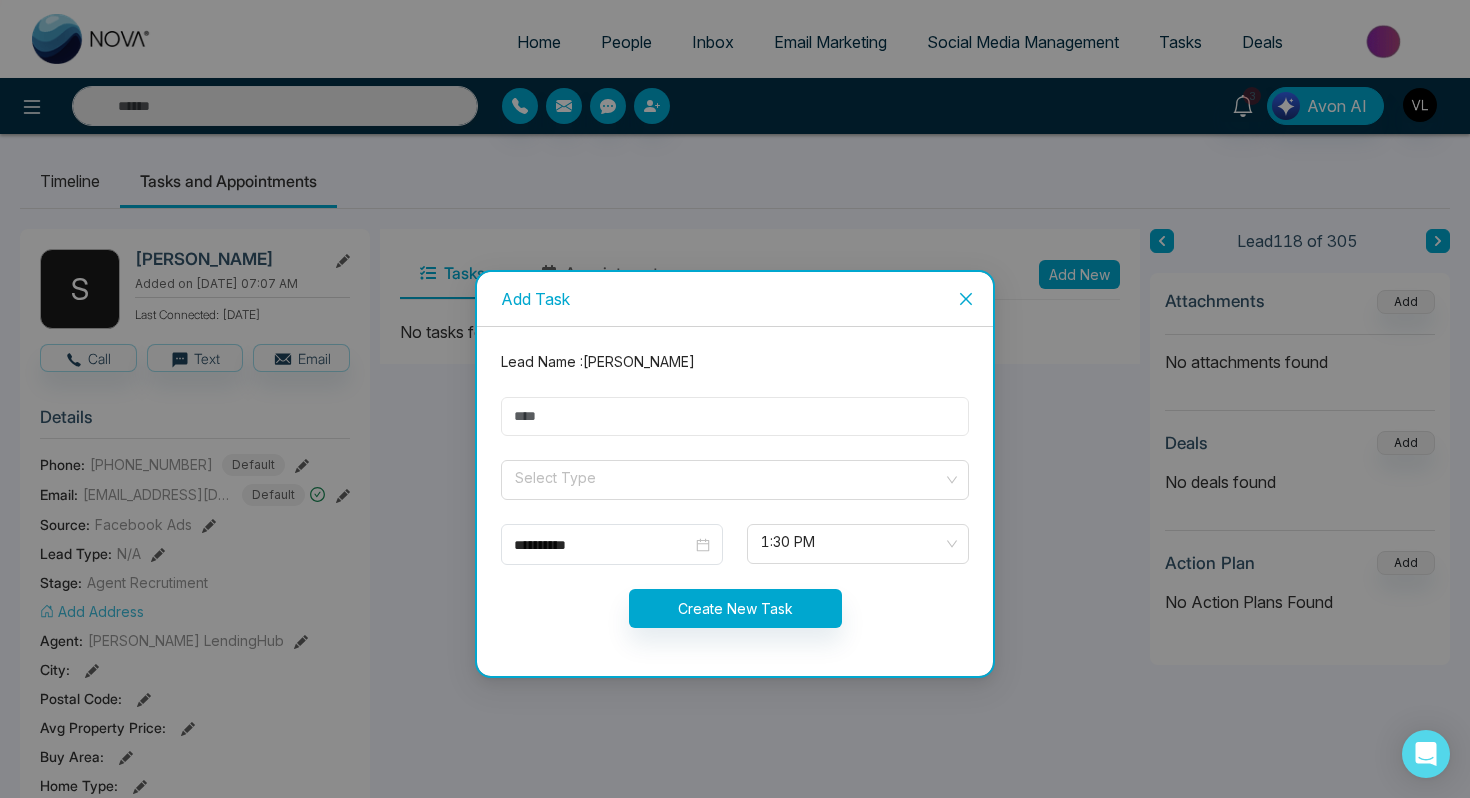 click at bounding box center (735, 416) 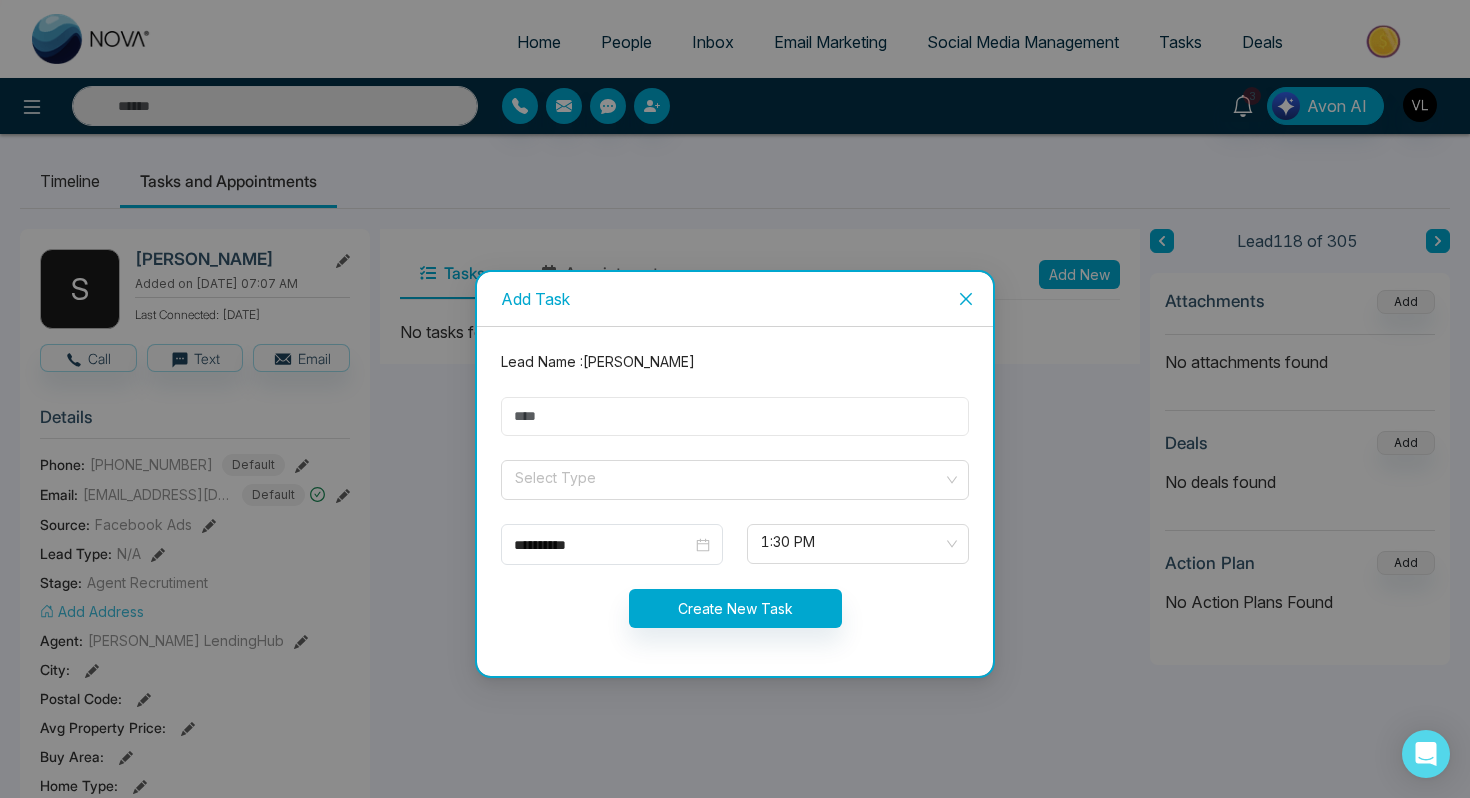 type on "****" 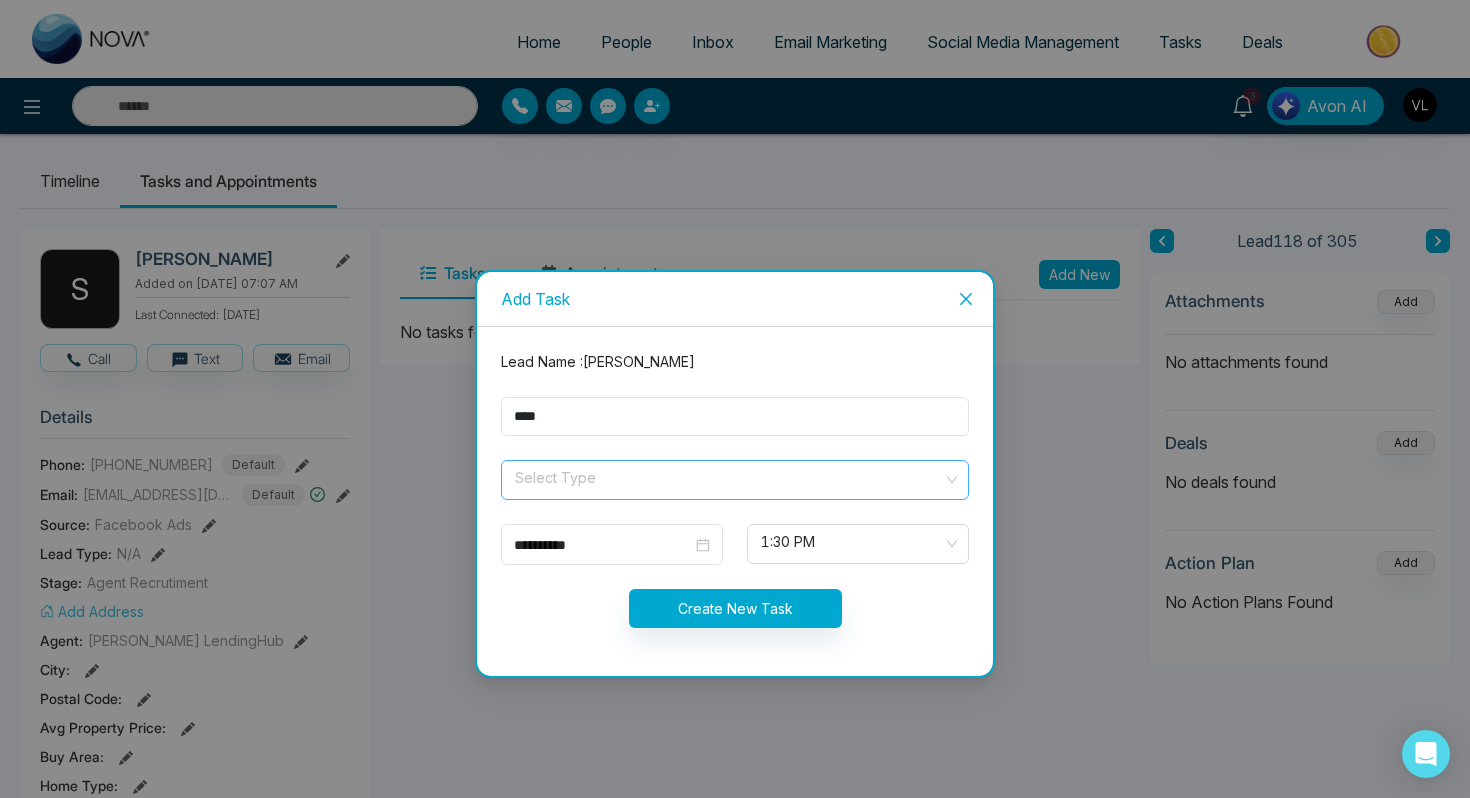 click at bounding box center [728, 476] 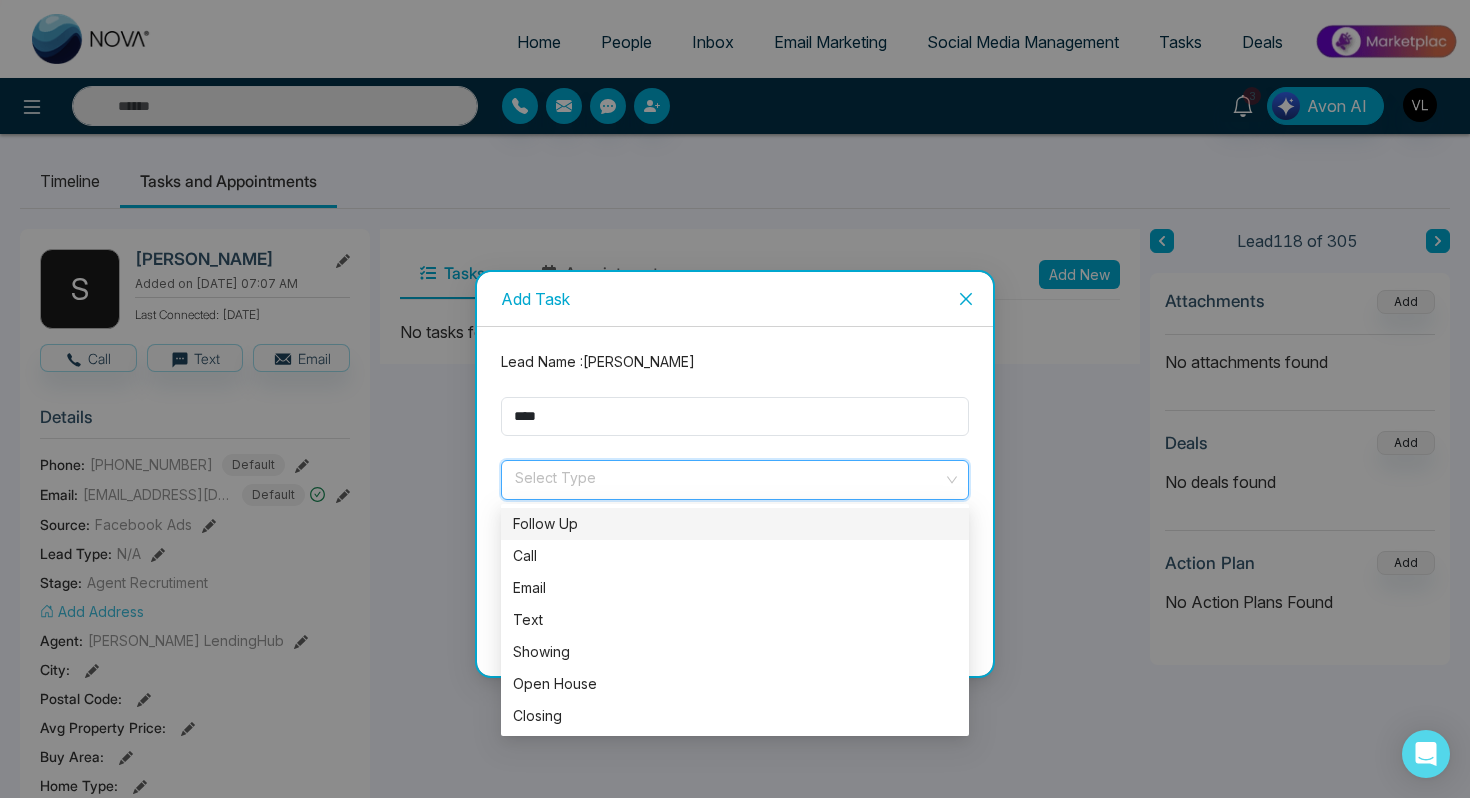 click on "Follow Up" at bounding box center (735, 524) 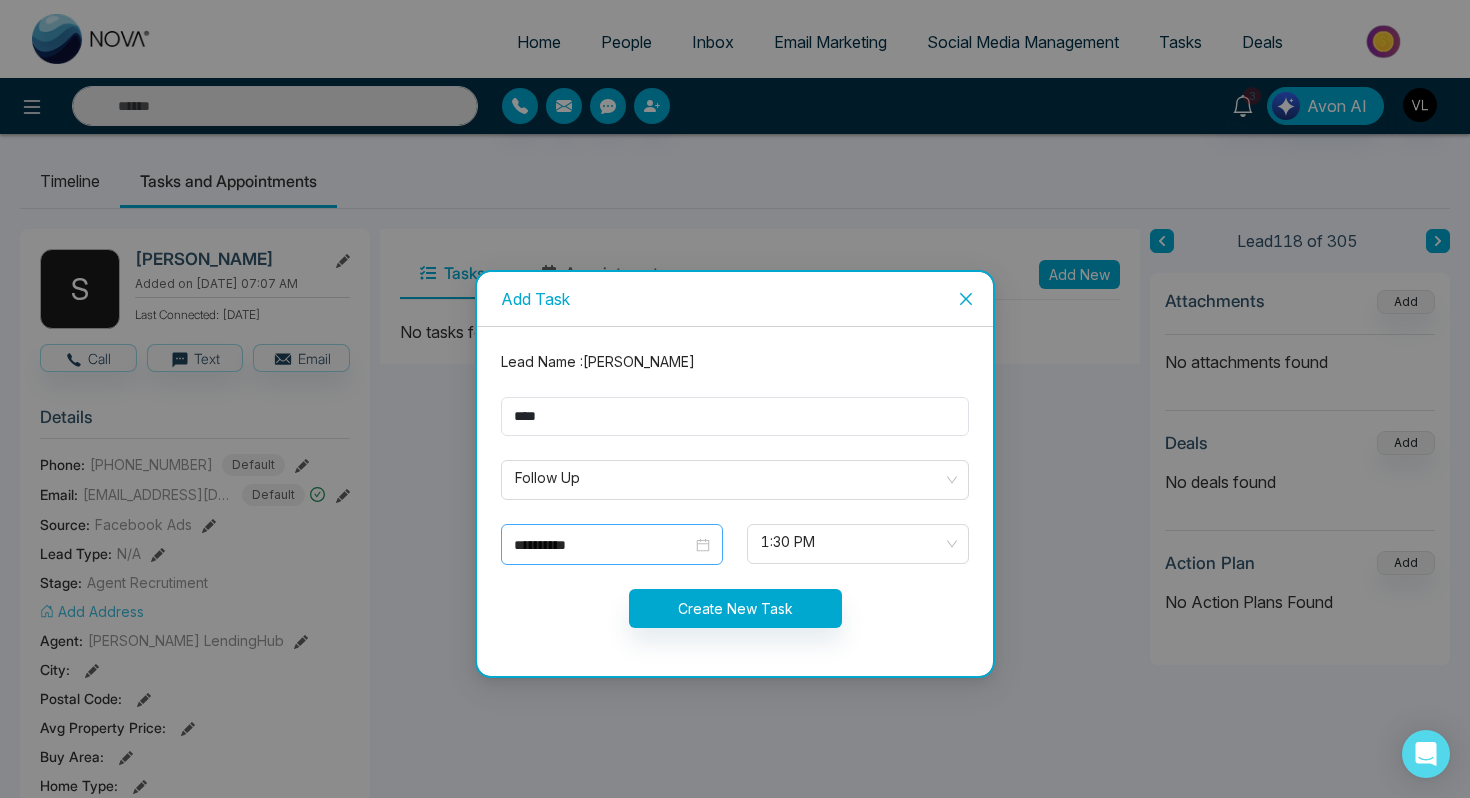 click on "**********" at bounding box center (612, 545) 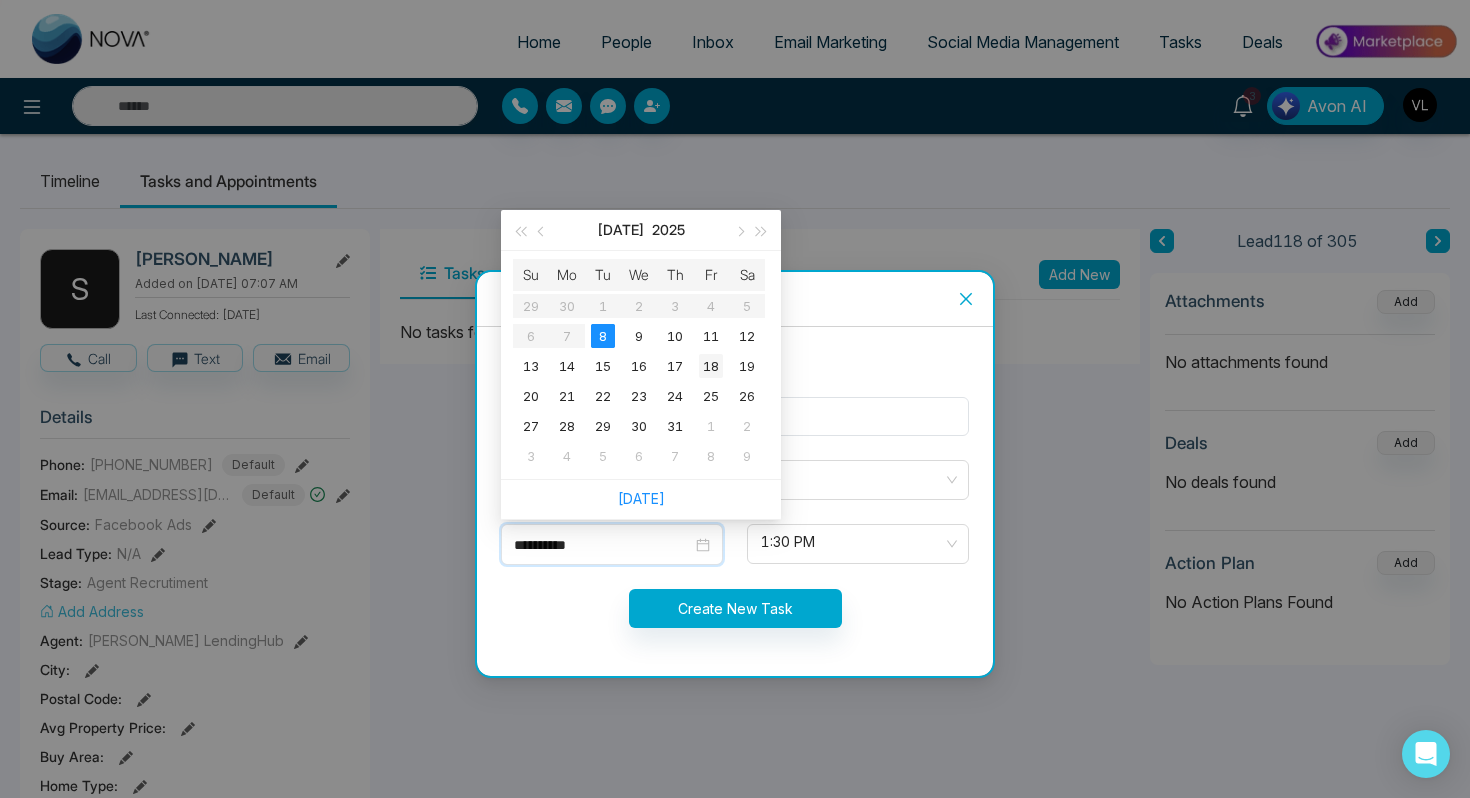 type on "**********" 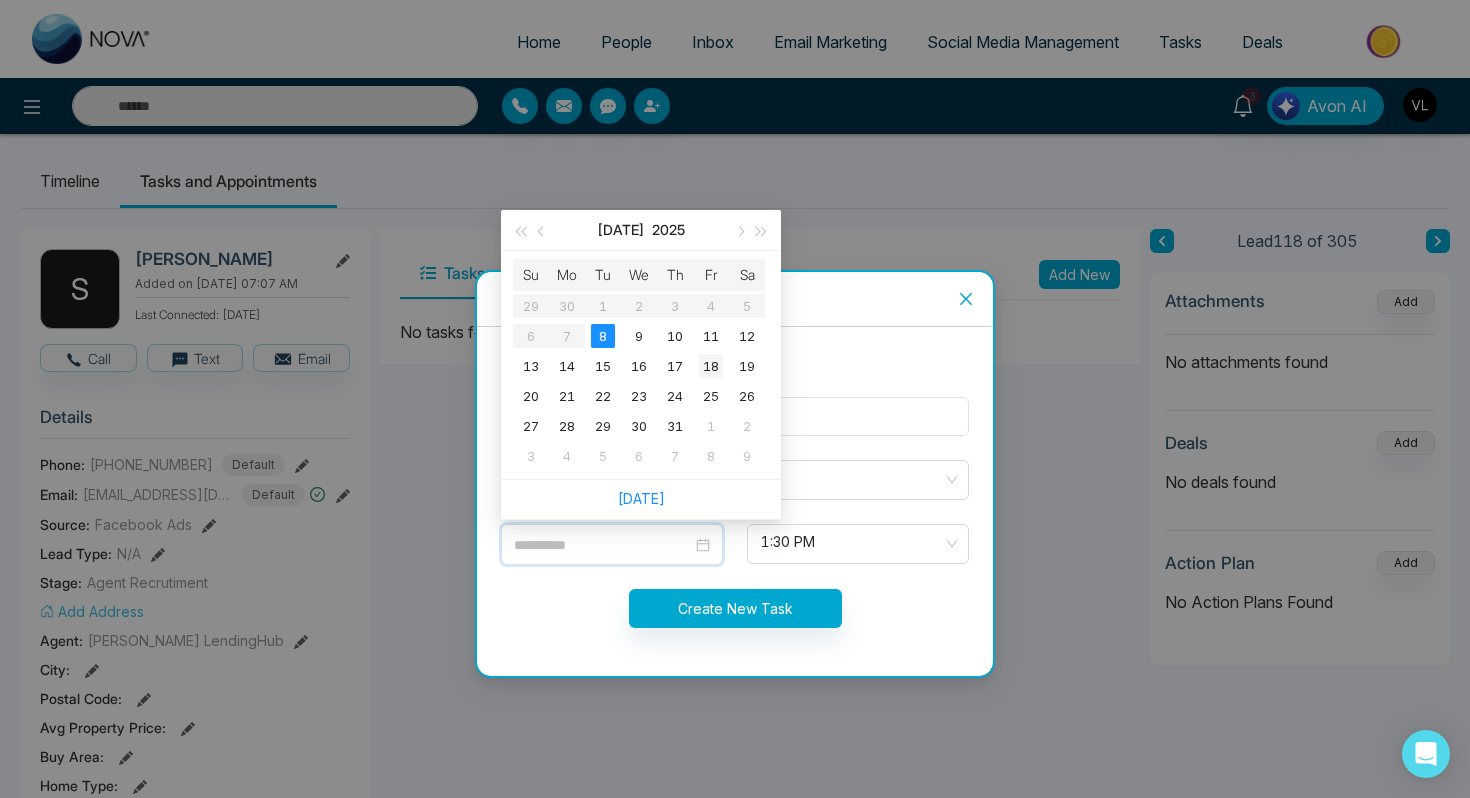 click on "18" at bounding box center [711, 366] 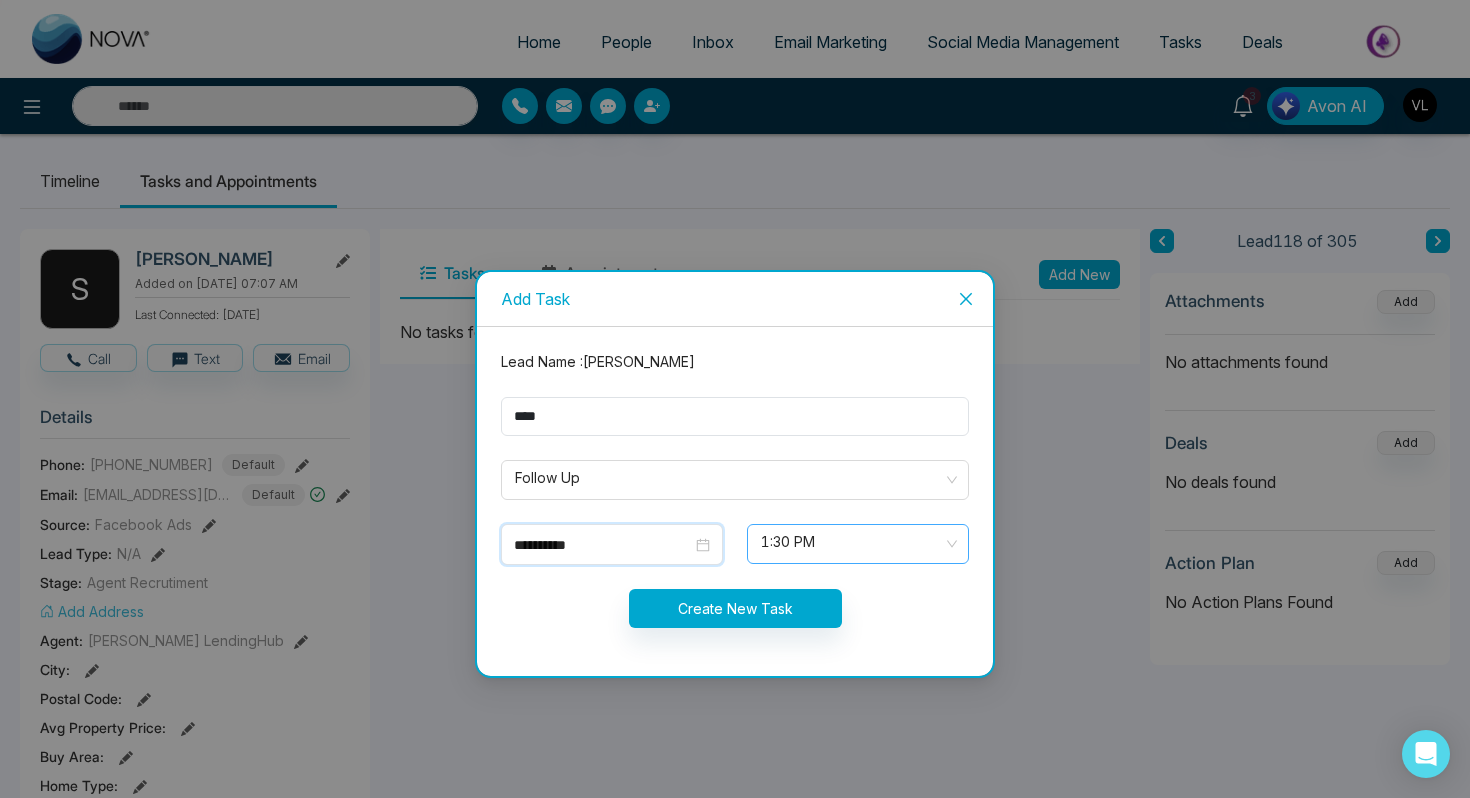 click on "1:30 PM" at bounding box center [858, 544] 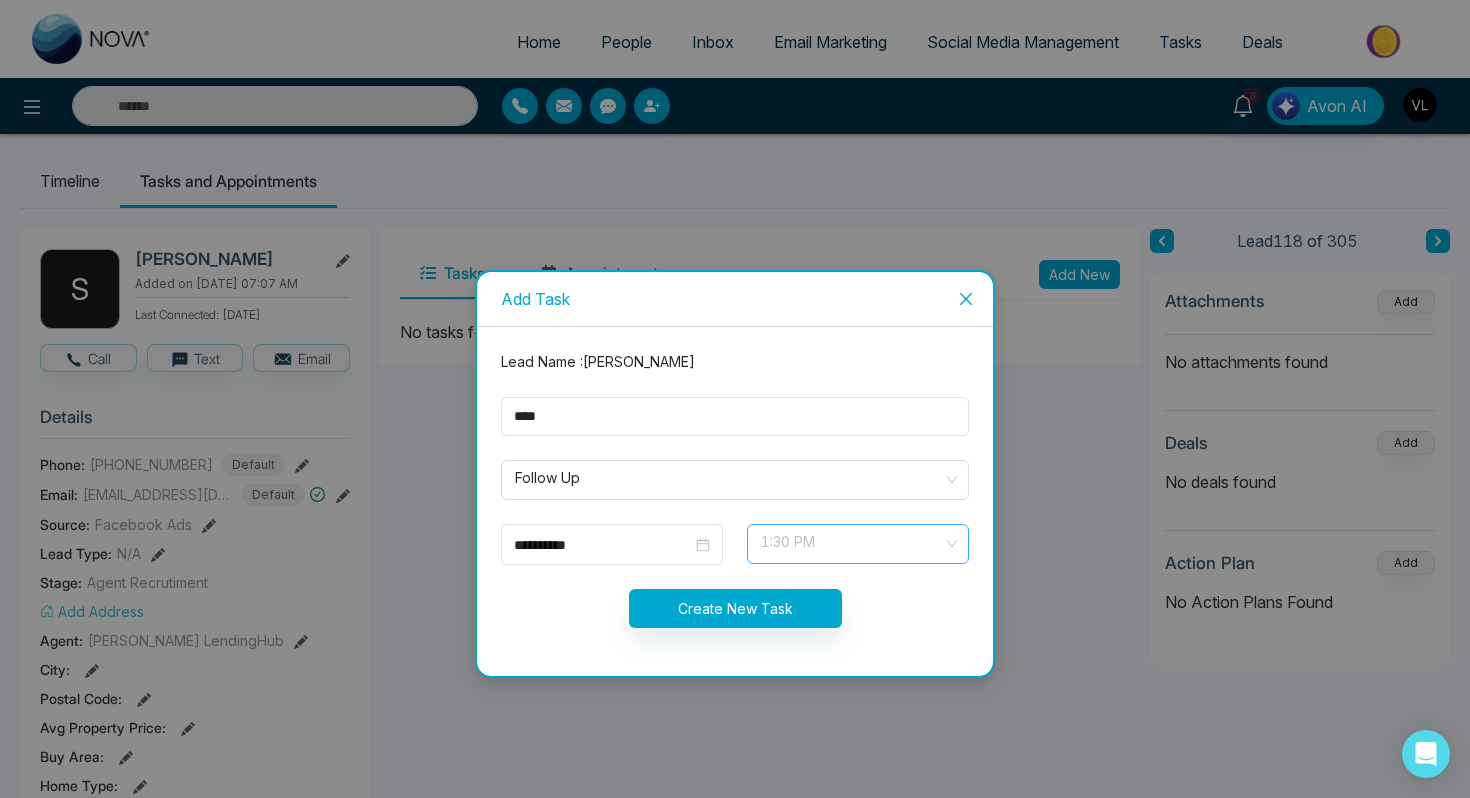 scroll, scrollTop: 640, scrollLeft: 0, axis: vertical 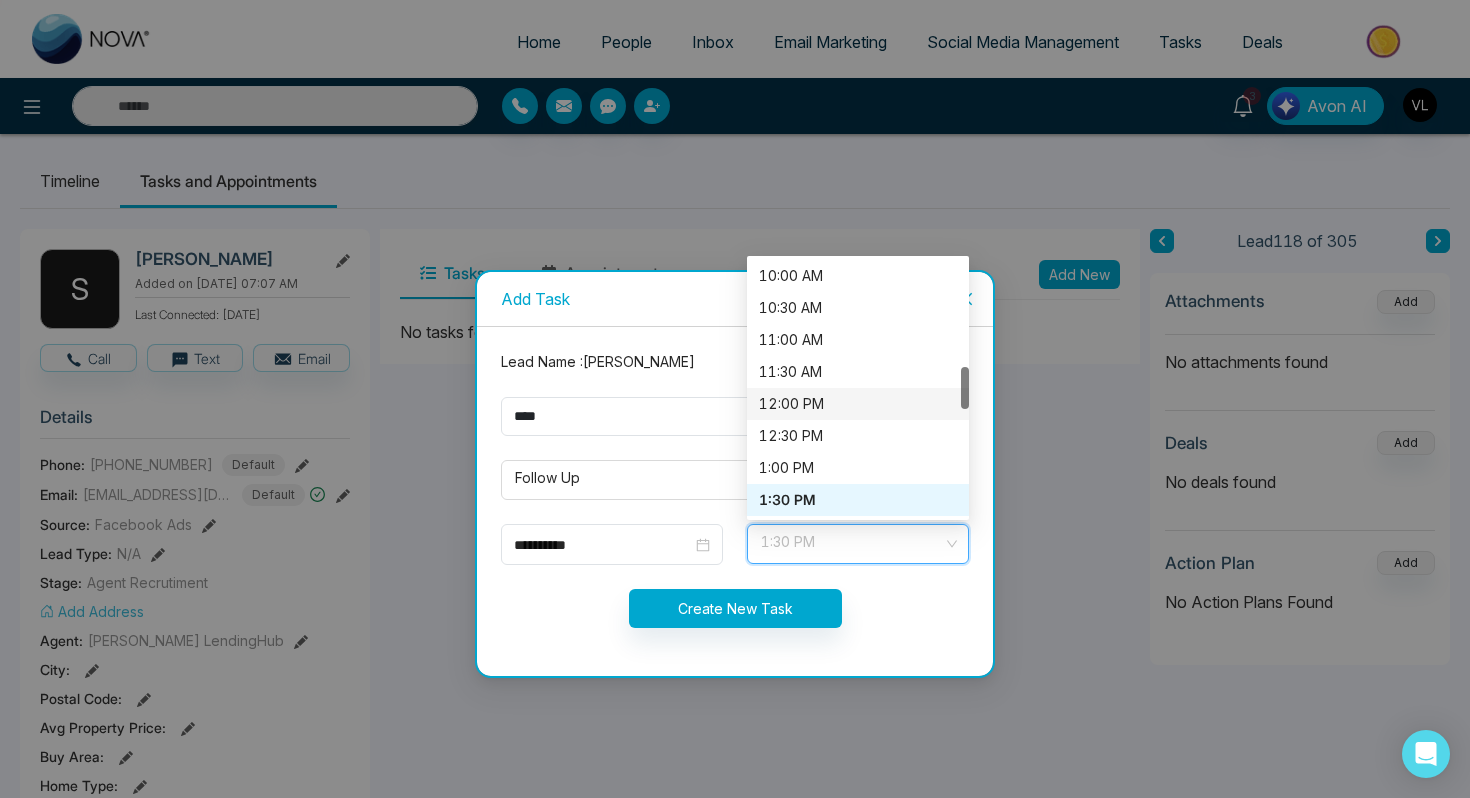 click on "12:00 PM" at bounding box center [858, 404] 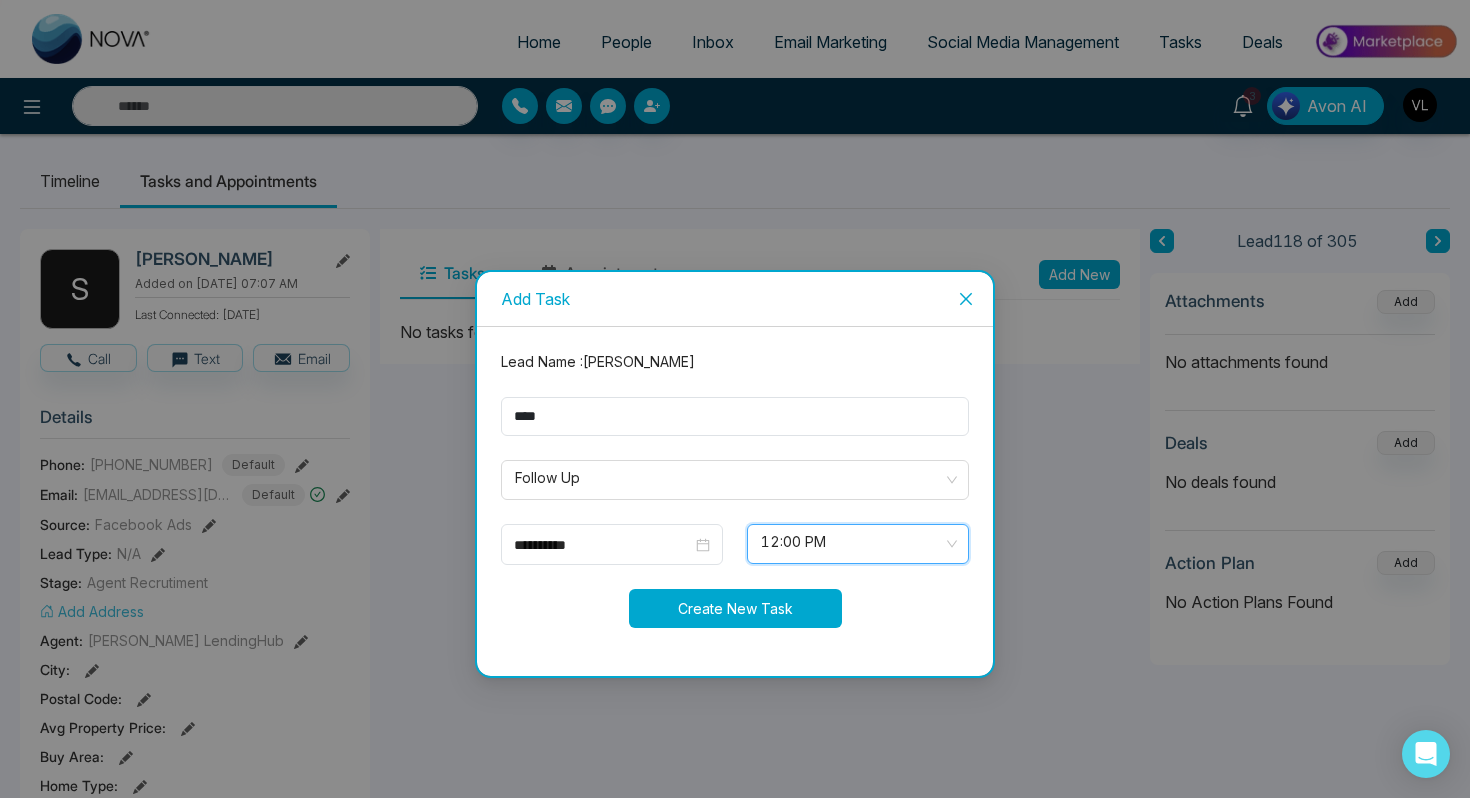 click on "Create New Task" at bounding box center [735, 608] 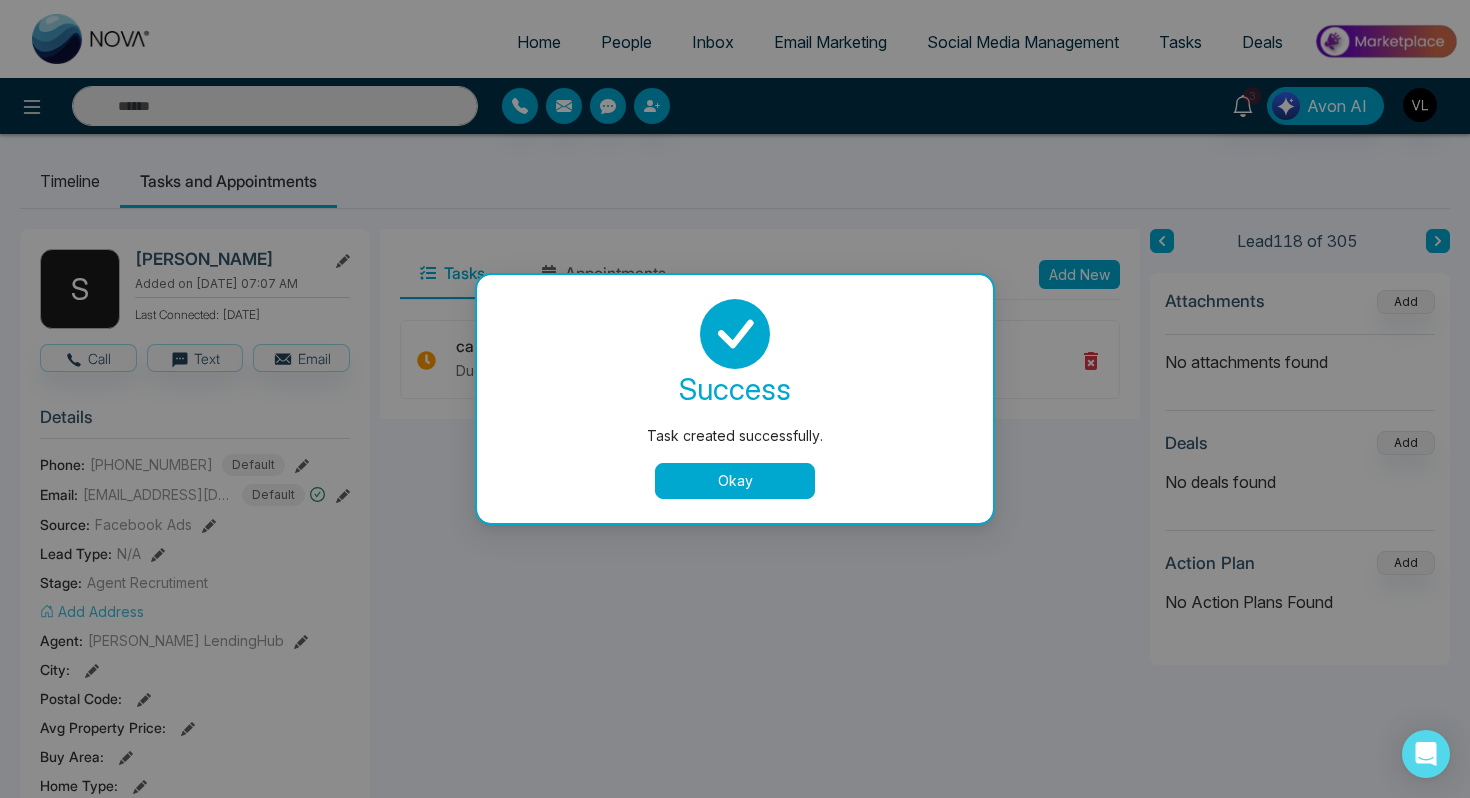 click on "Okay" at bounding box center [735, 481] 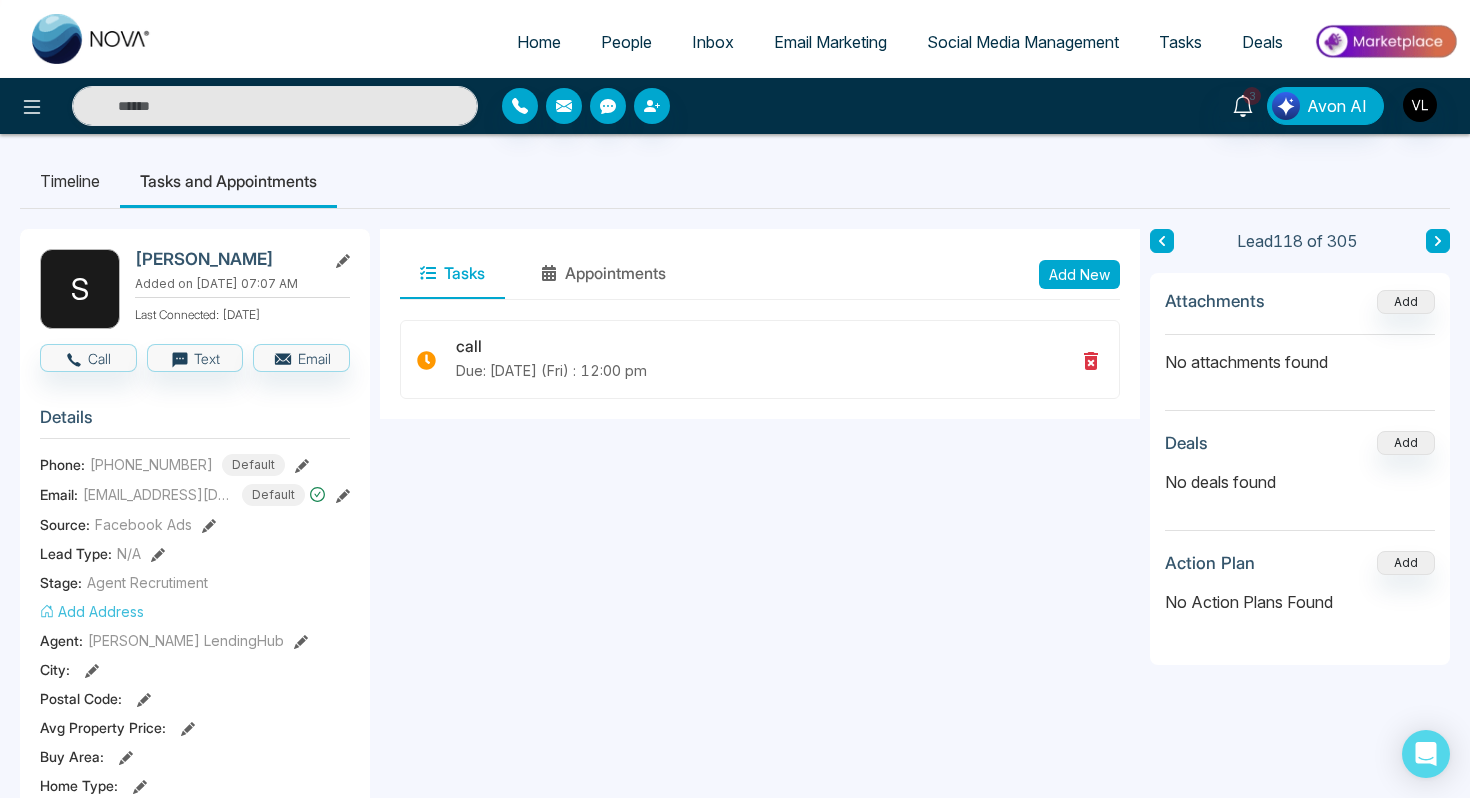 click on "People" at bounding box center [626, 42] 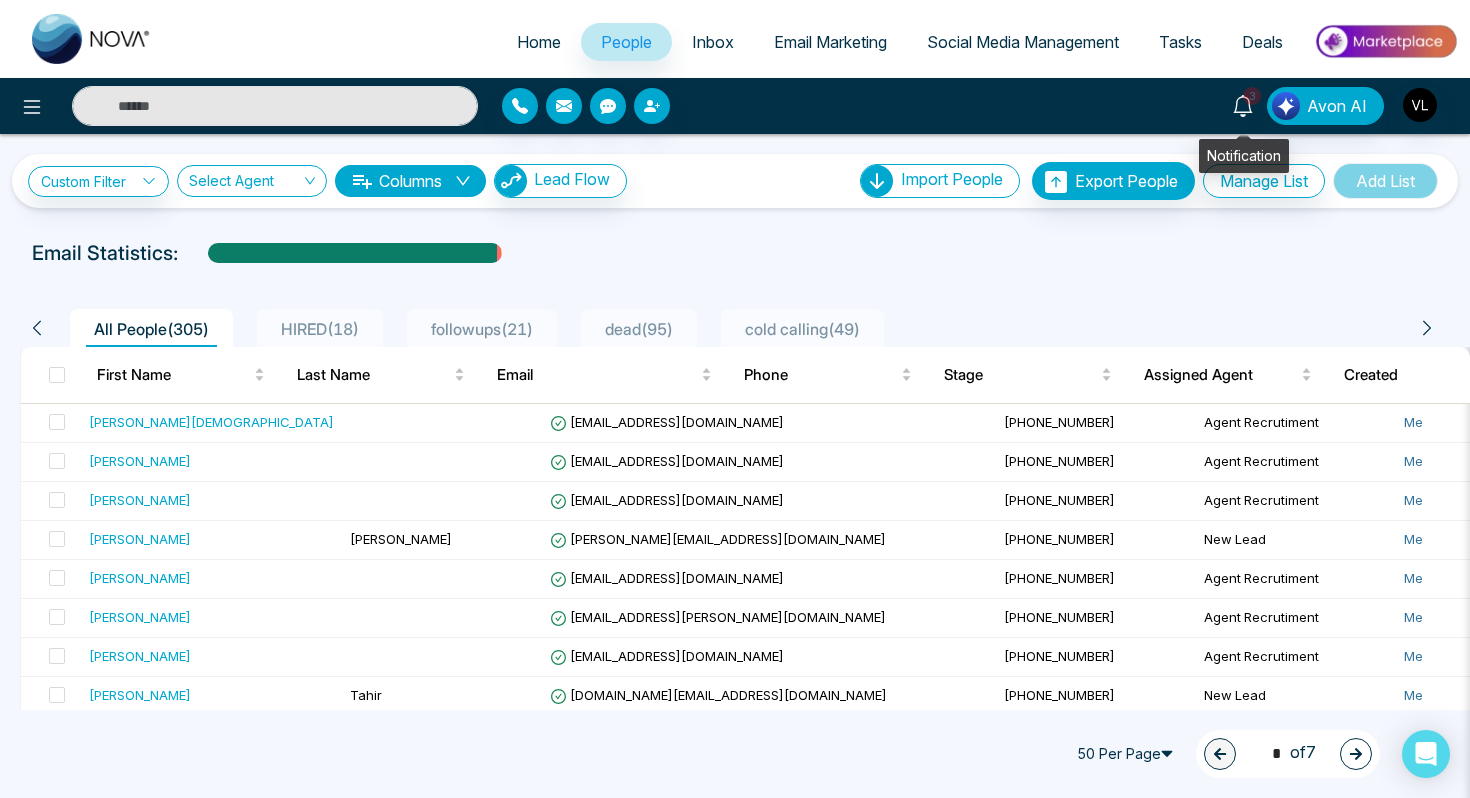 click 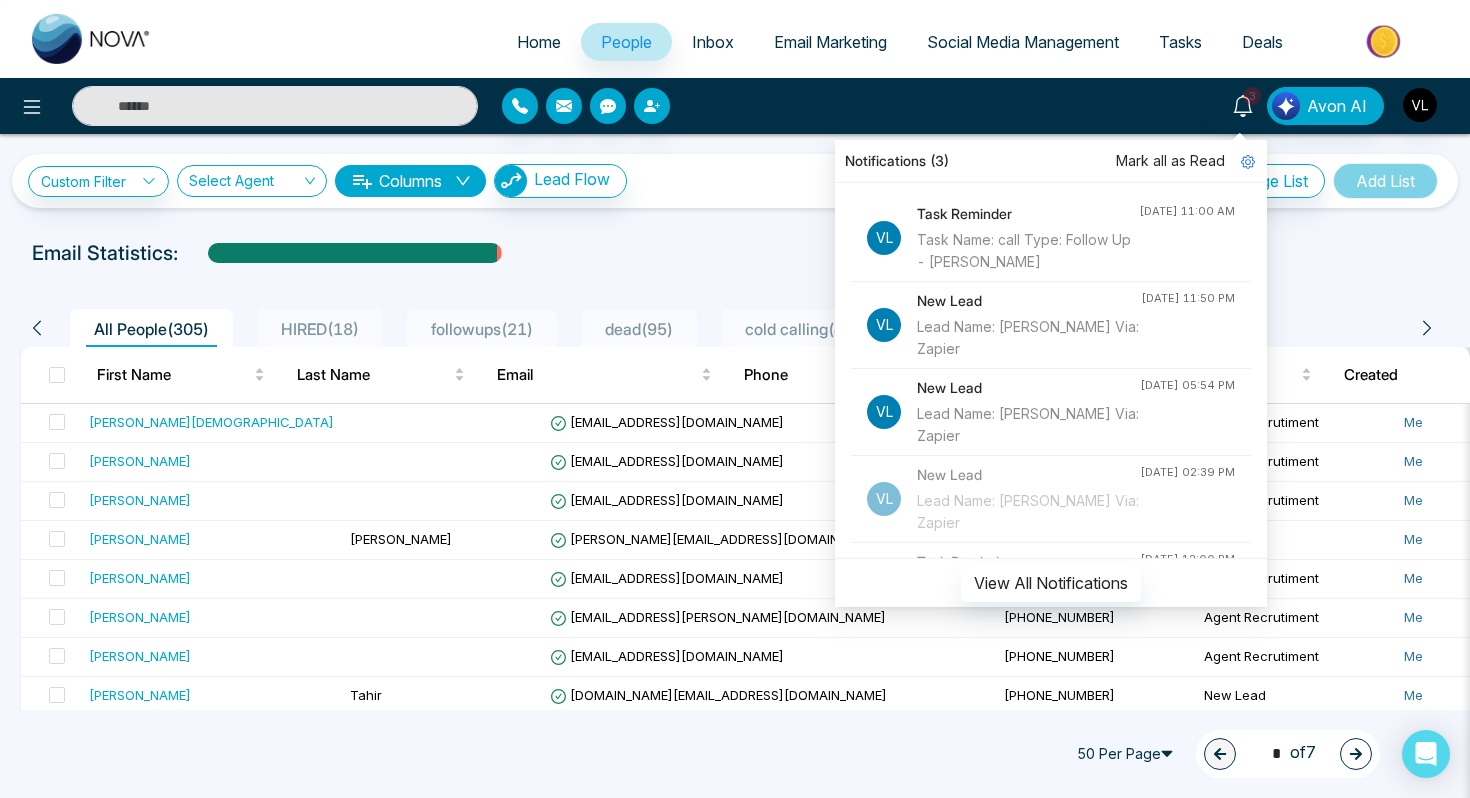 click on "Mark all as Read" at bounding box center (1170, 161) 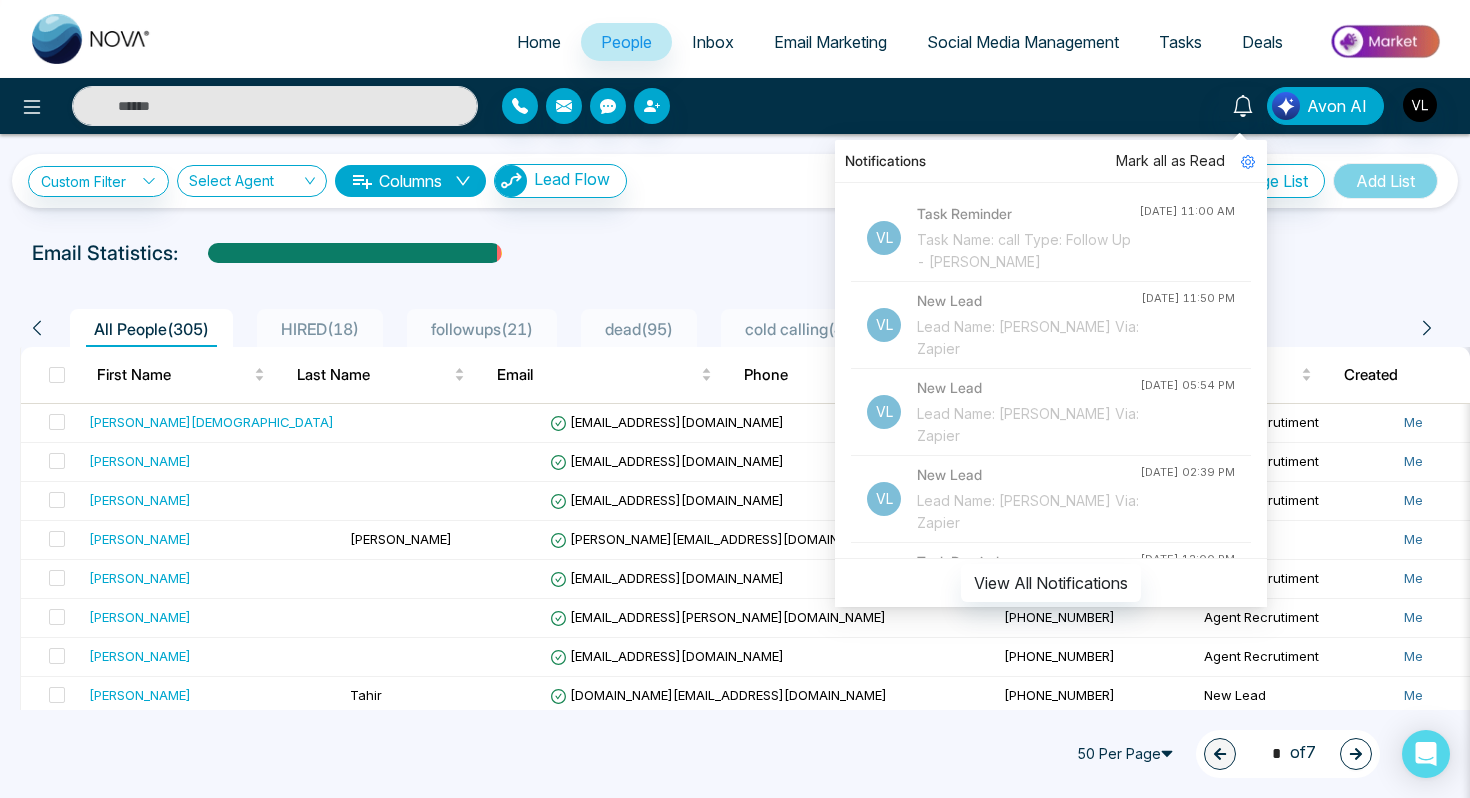 click on "Home" at bounding box center [539, 42] 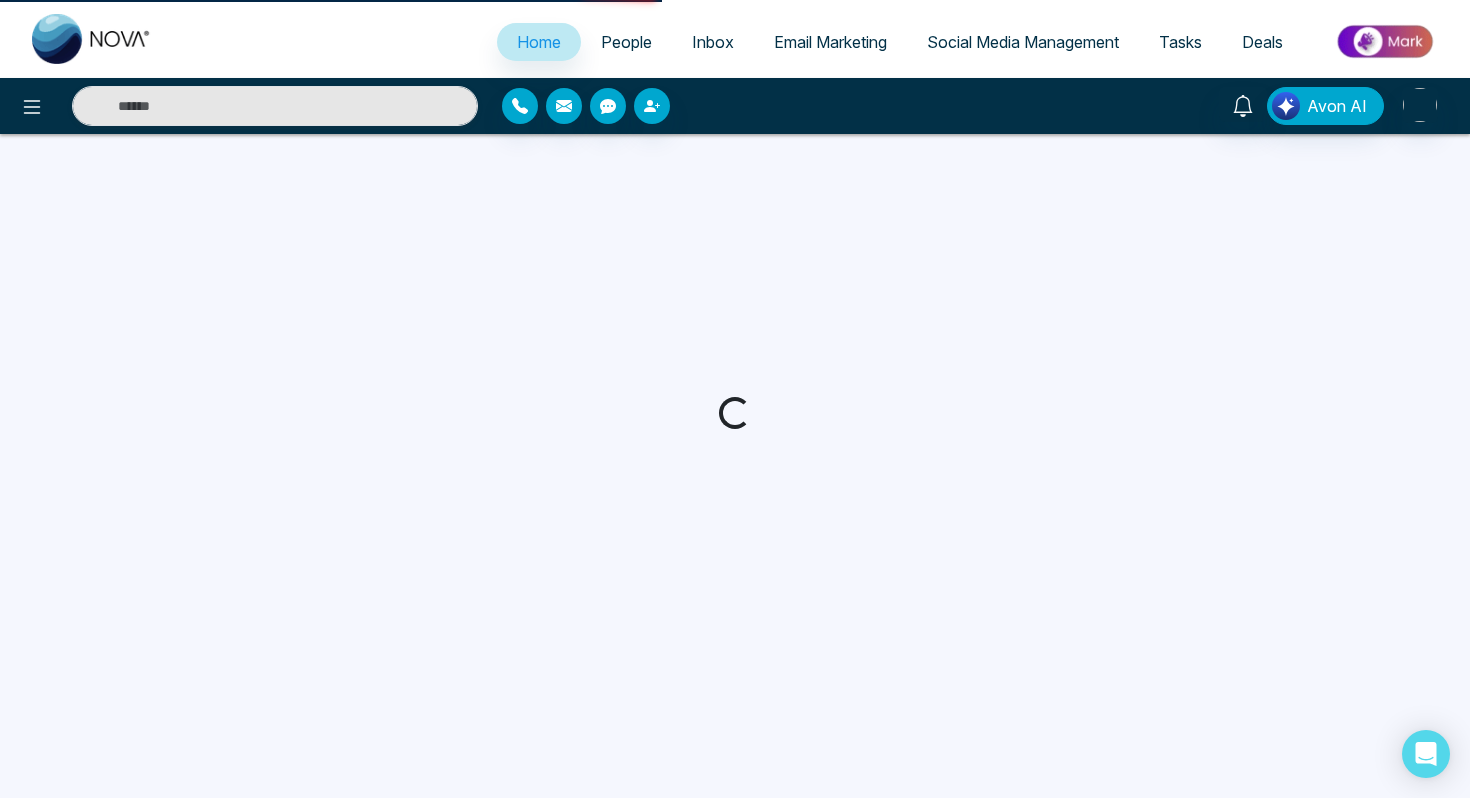 select on "*" 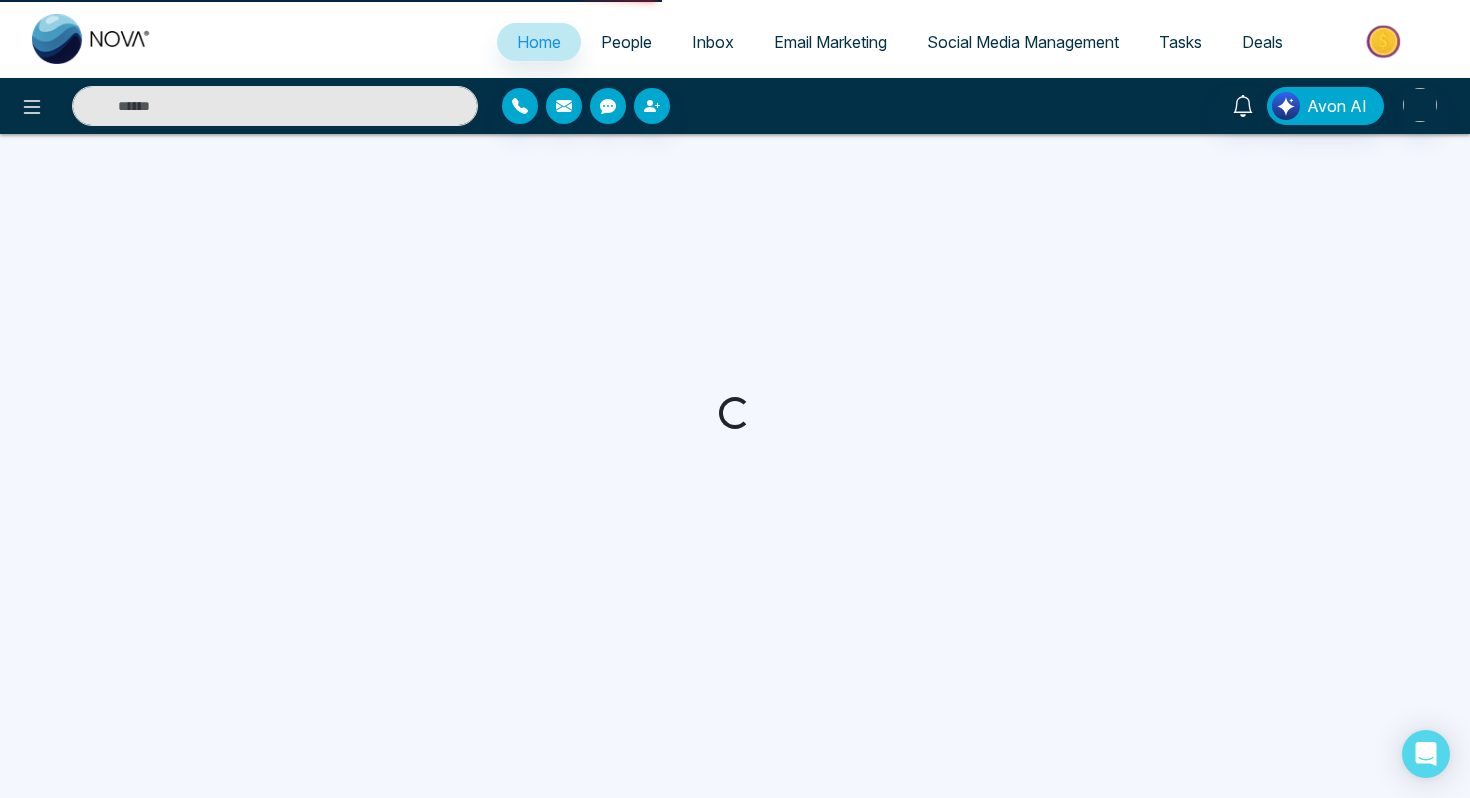 select on "*" 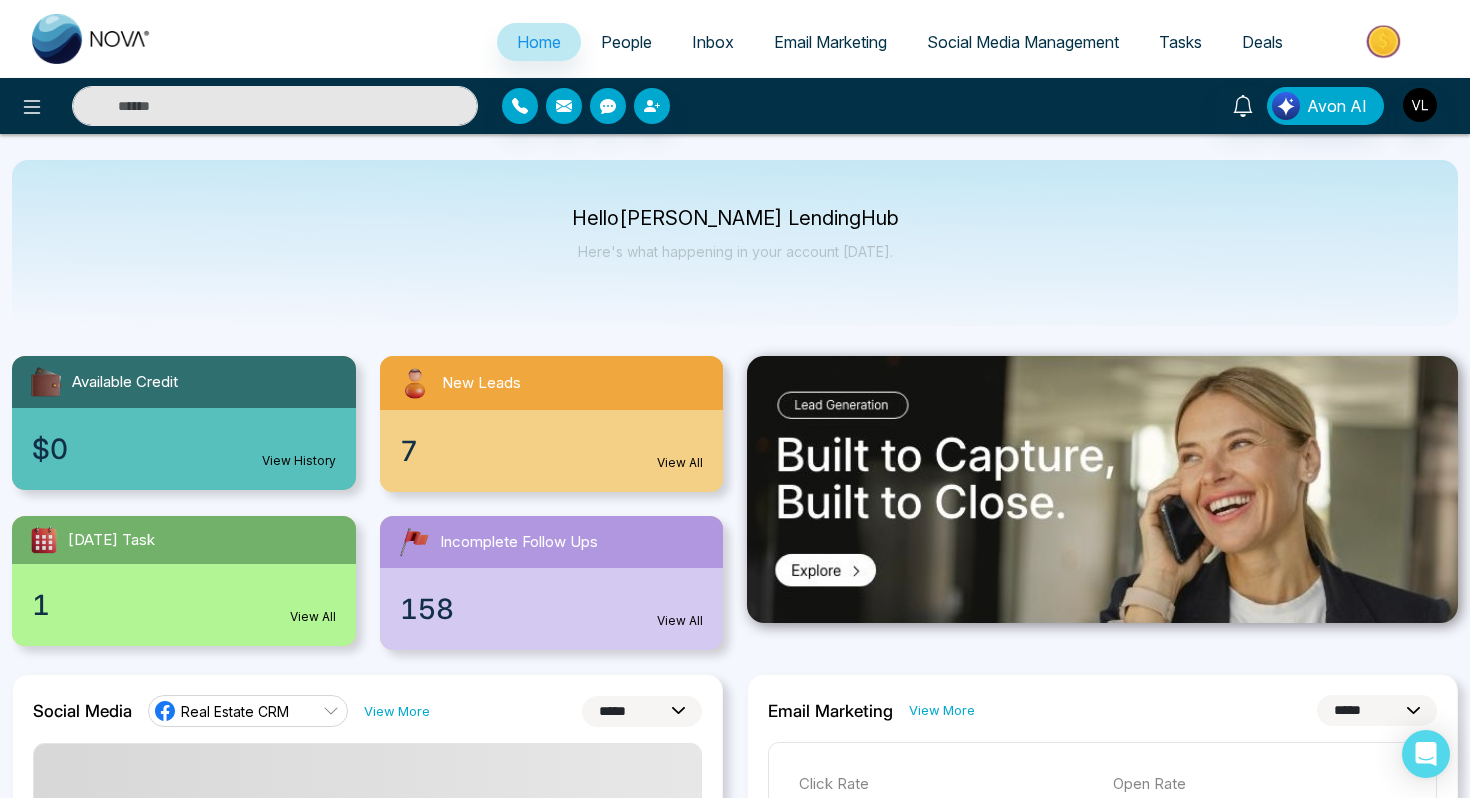 click at bounding box center [275, 106] 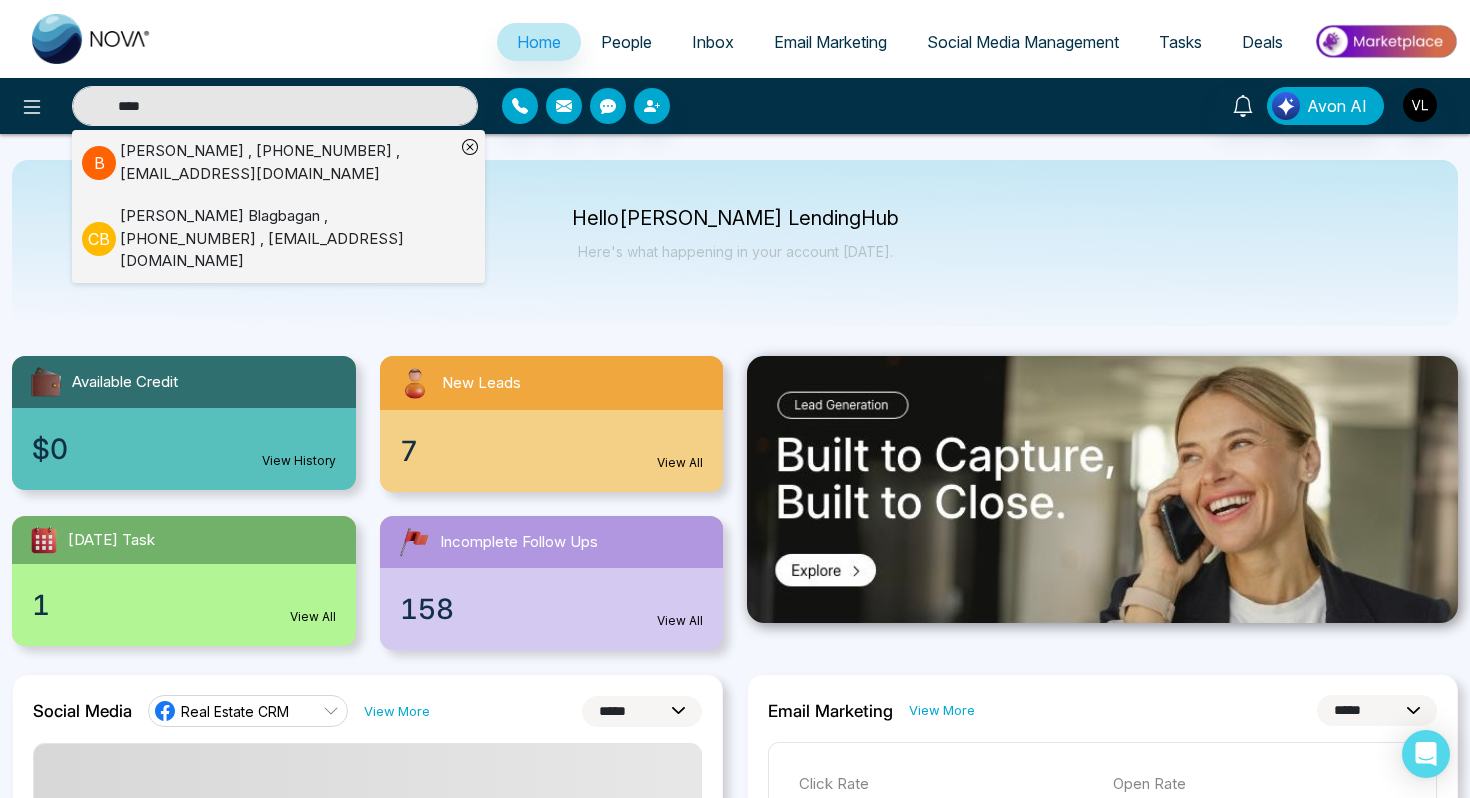 type on "****" 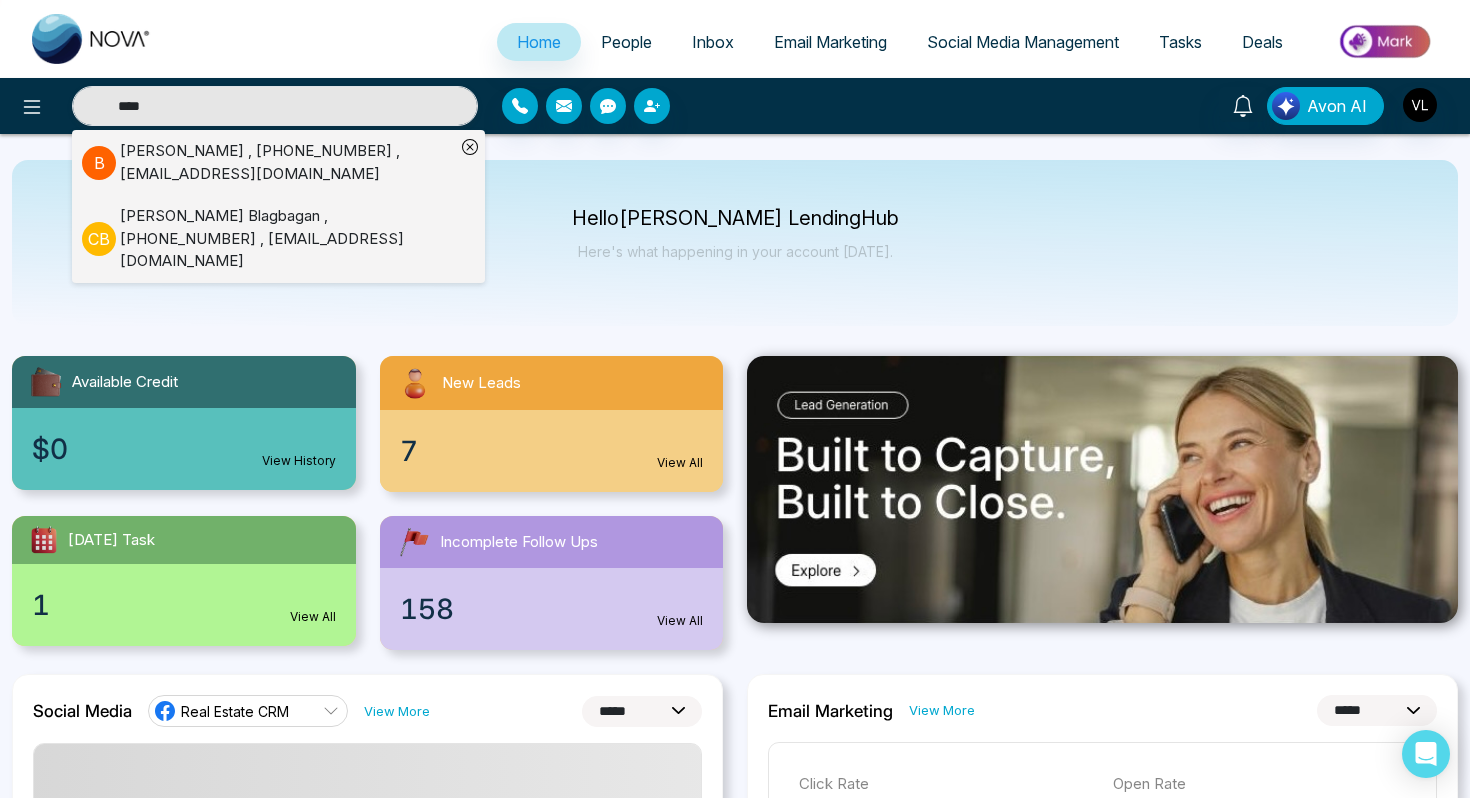 click on "[PERSON_NAME]     , [PHONE_NUMBER]   , [EMAIL_ADDRESS][DOMAIN_NAME]" at bounding box center (287, 162) 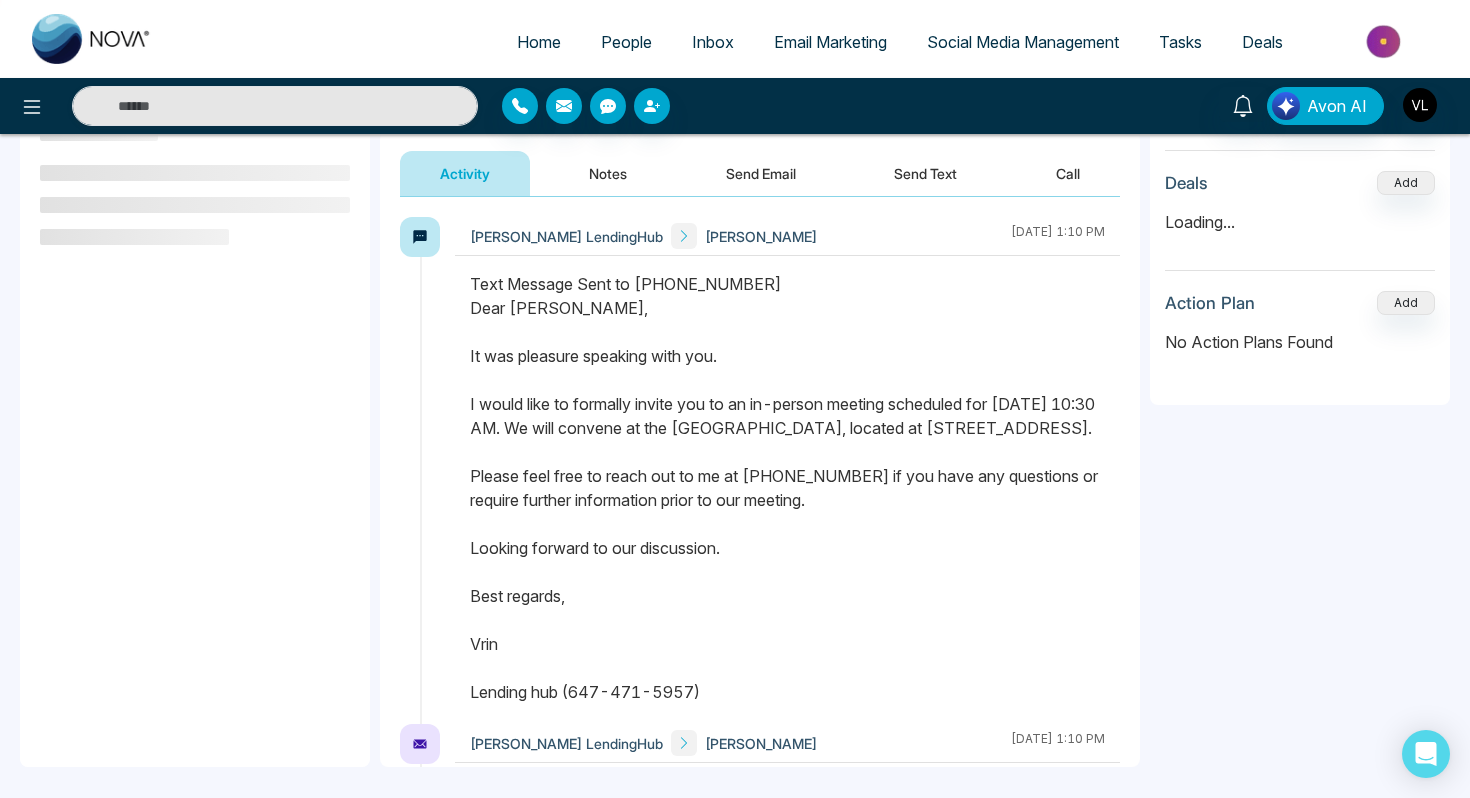 scroll, scrollTop: 266, scrollLeft: 0, axis: vertical 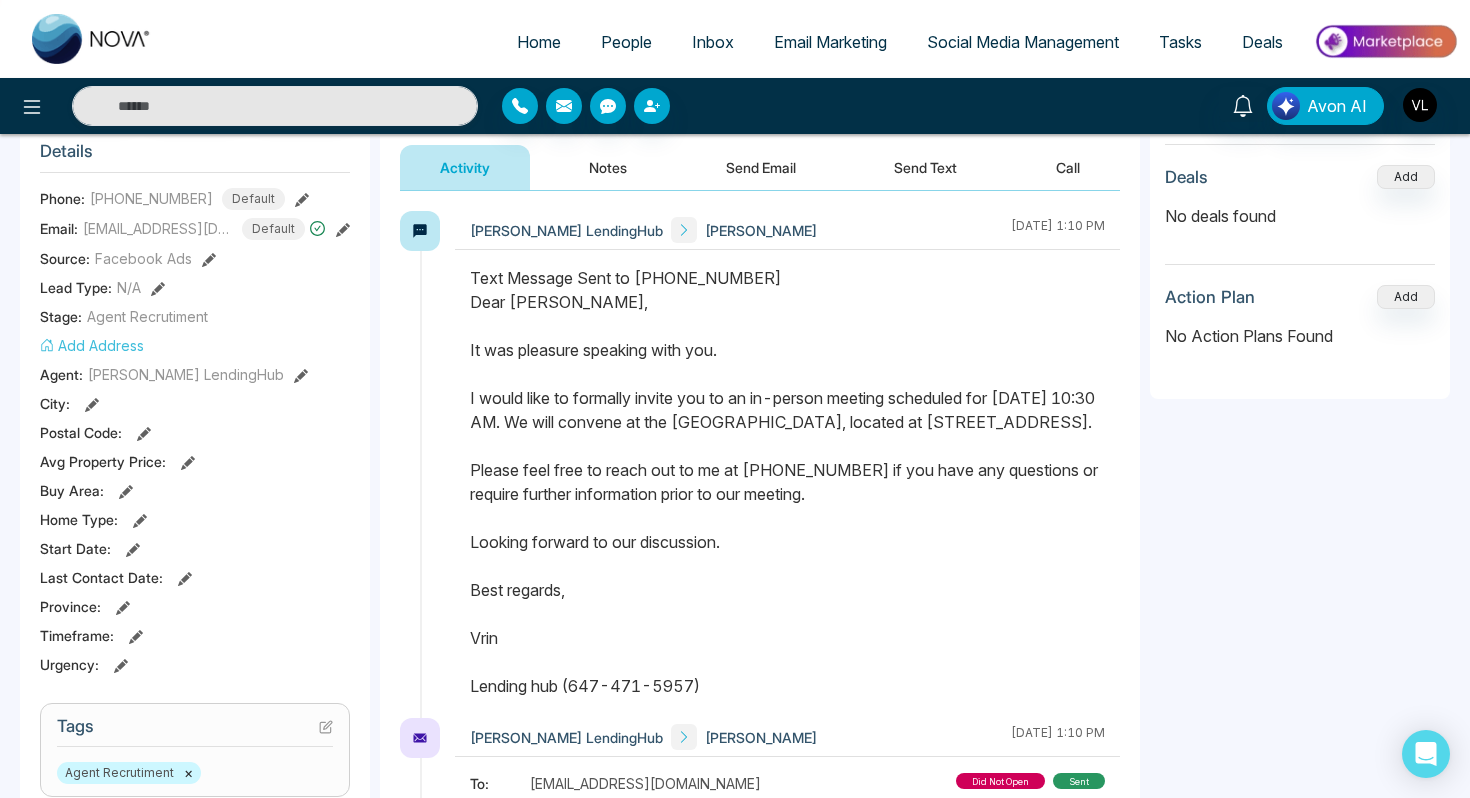 drag, startPoint x: 467, startPoint y: 294, endPoint x: 729, endPoint y: 717, distance: 497.56708 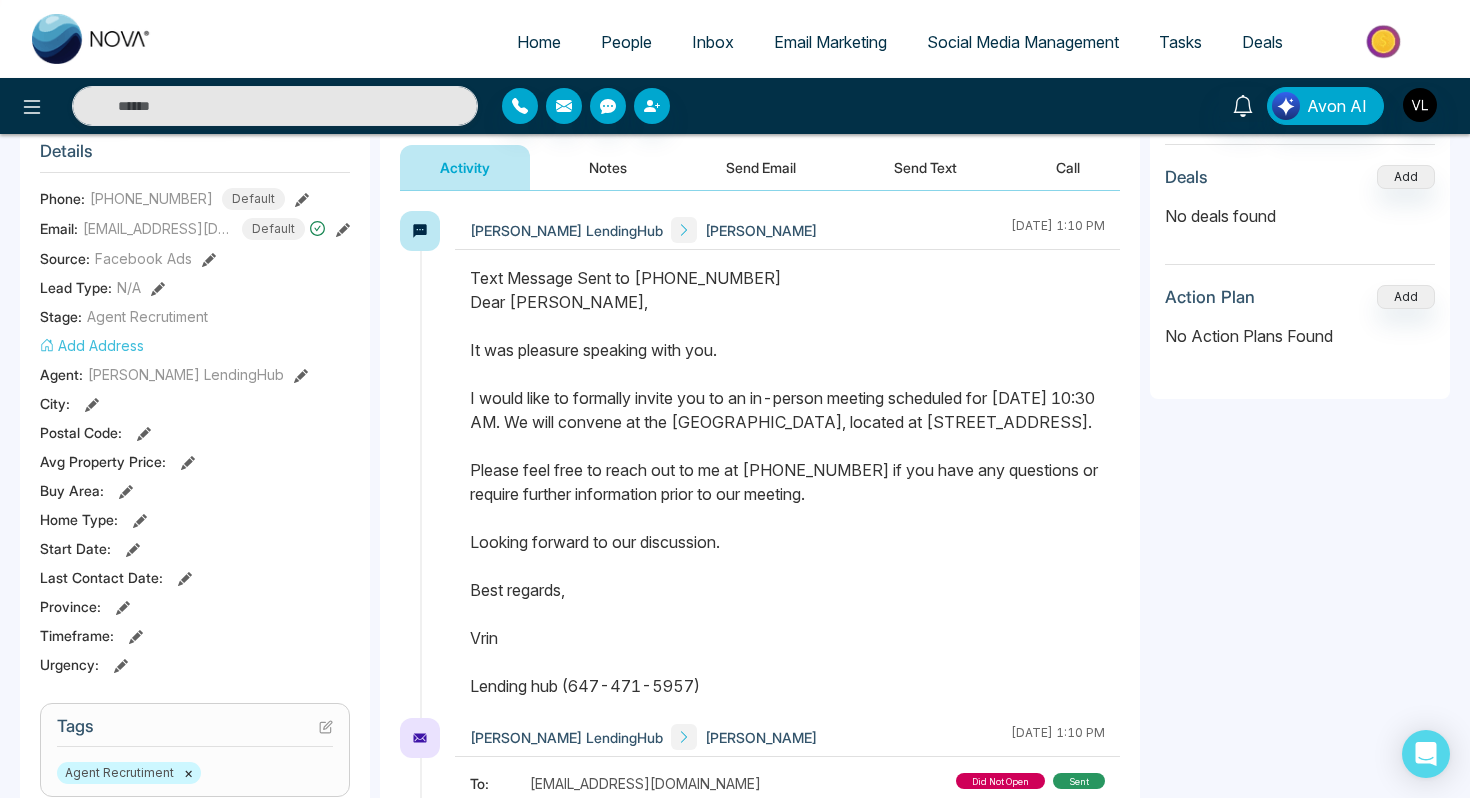 click at bounding box center (787, 492) 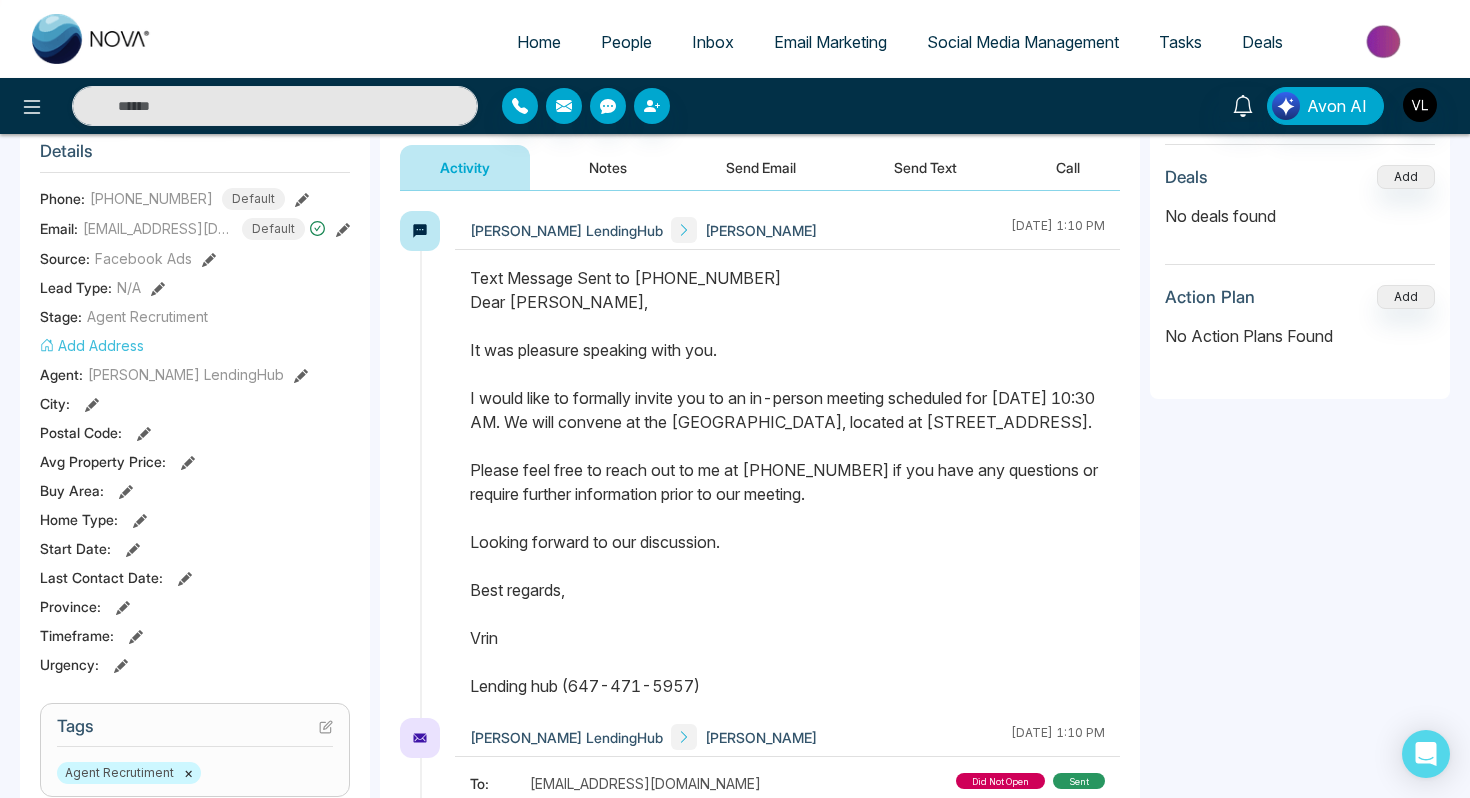click on "Send Email" at bounding box center [761, 167] 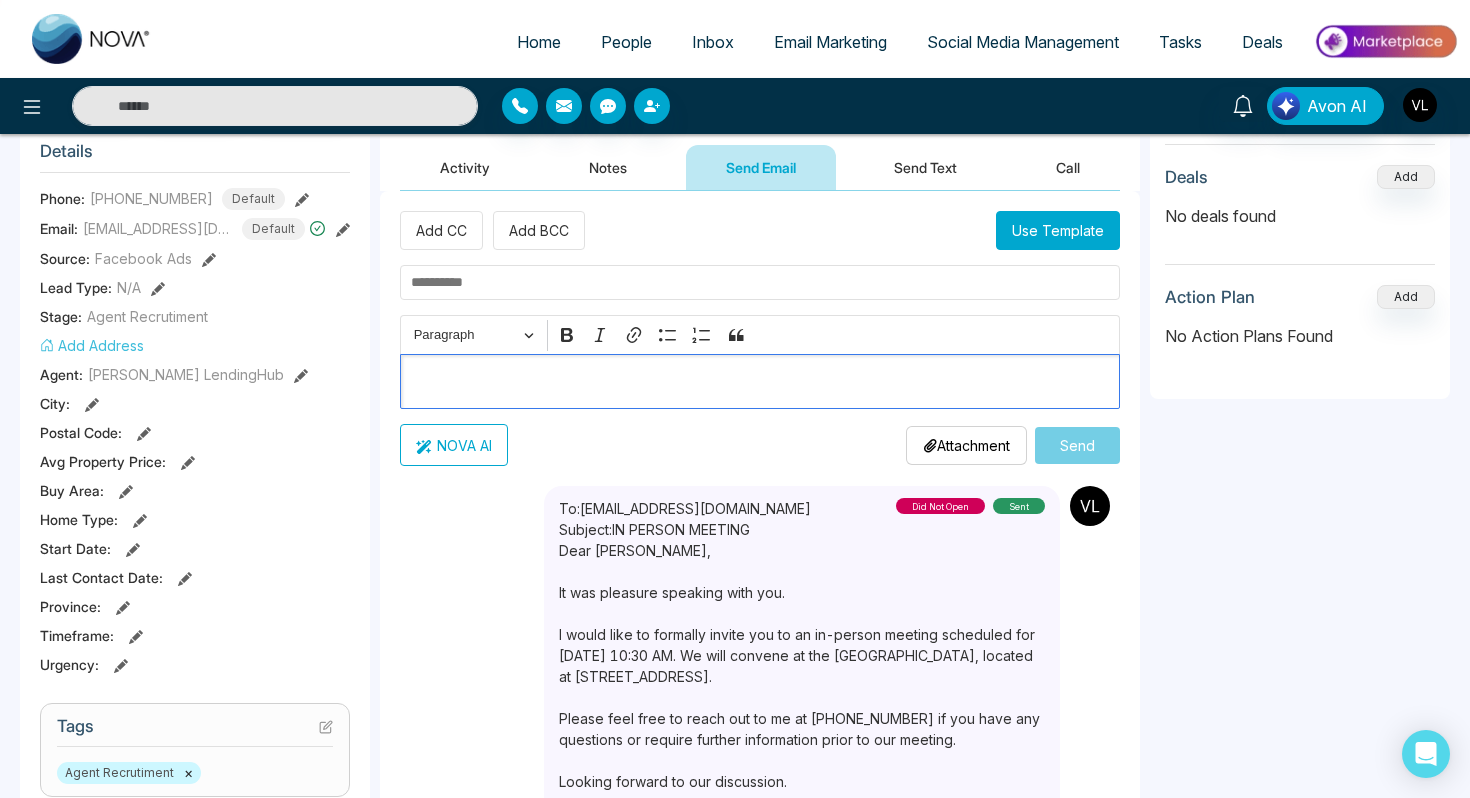 click at bounding box center [760, 381] 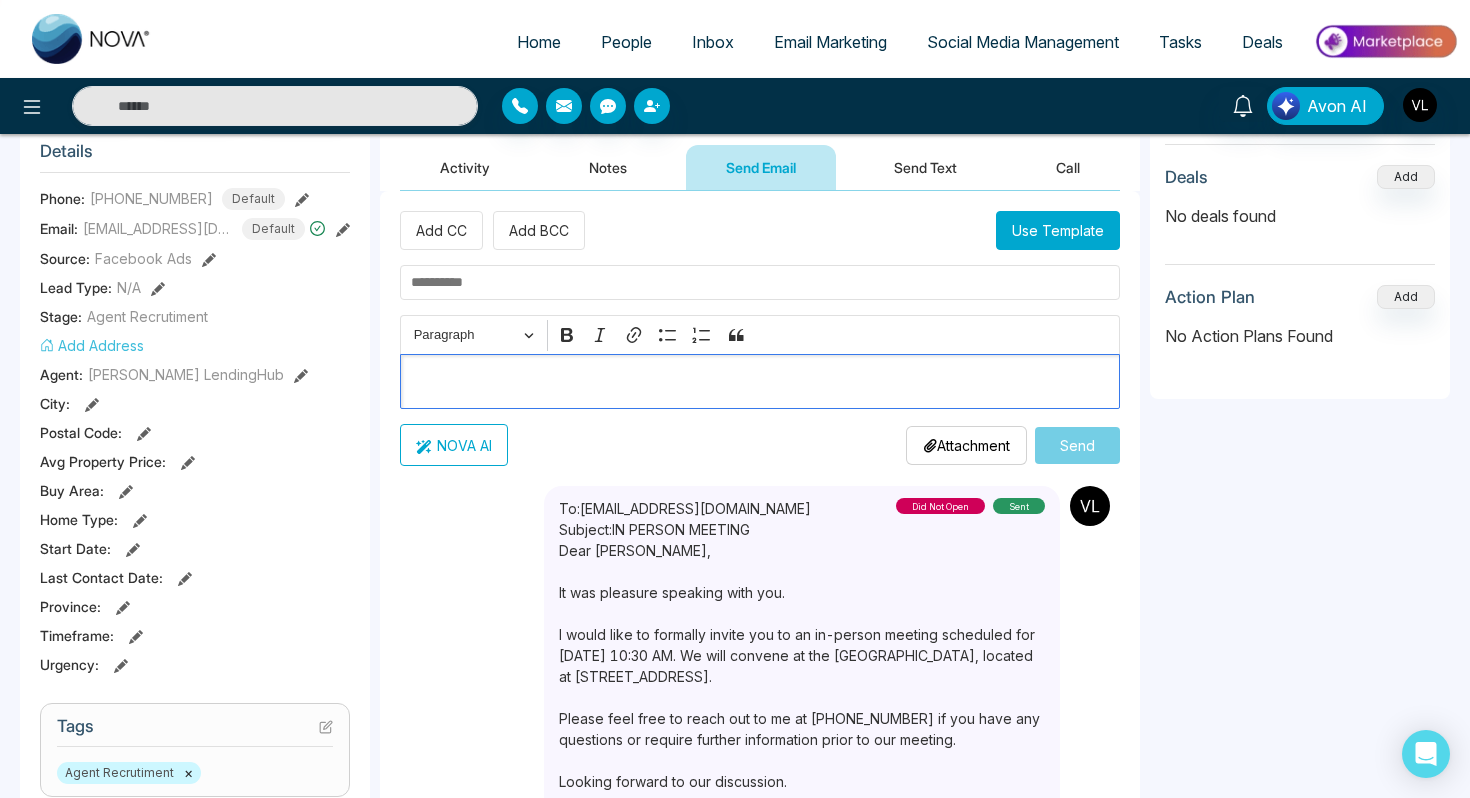 scroll, scrollTop: 287, scrollLeft: 0, axis: vertical 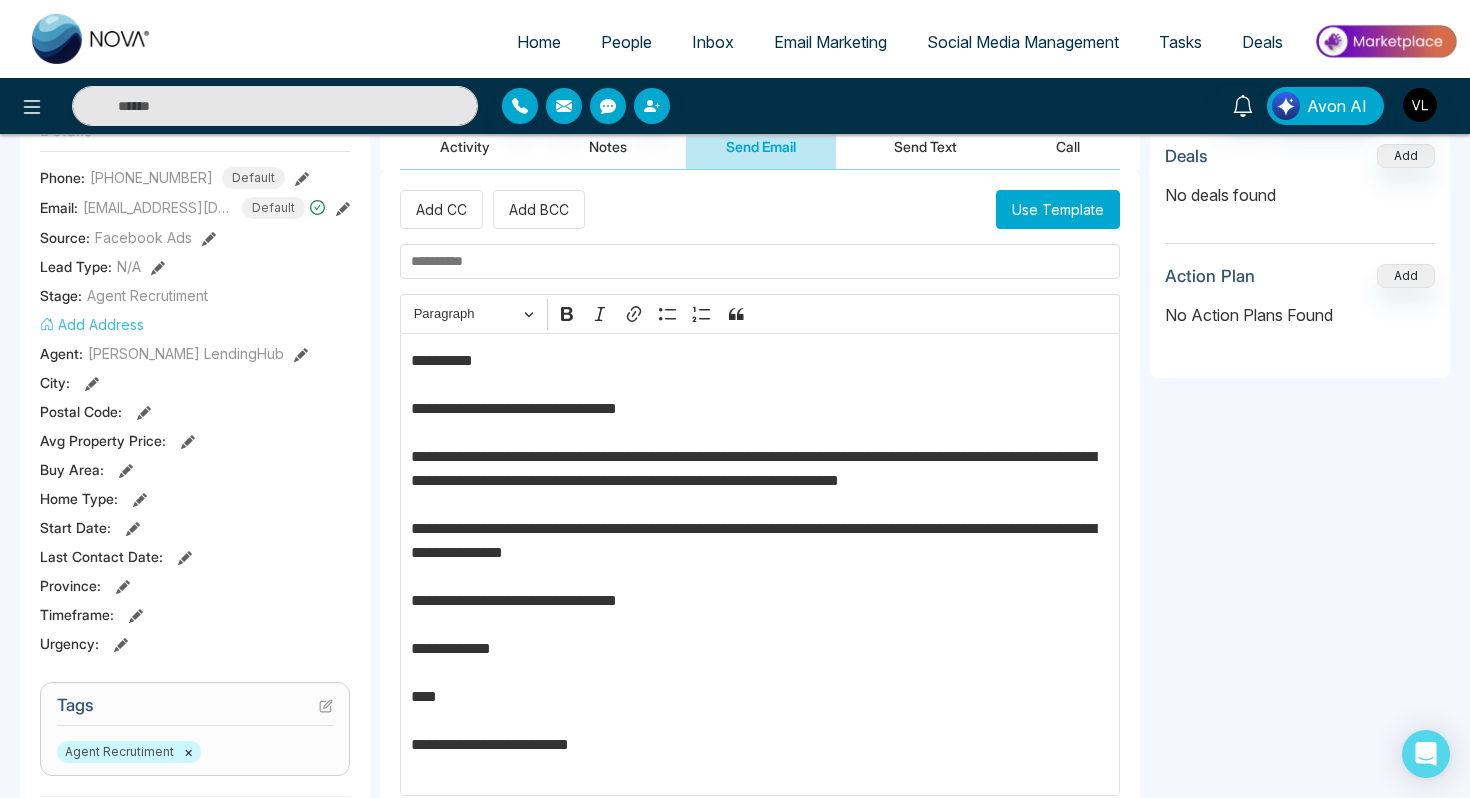 click at bounding box center (760, 261) 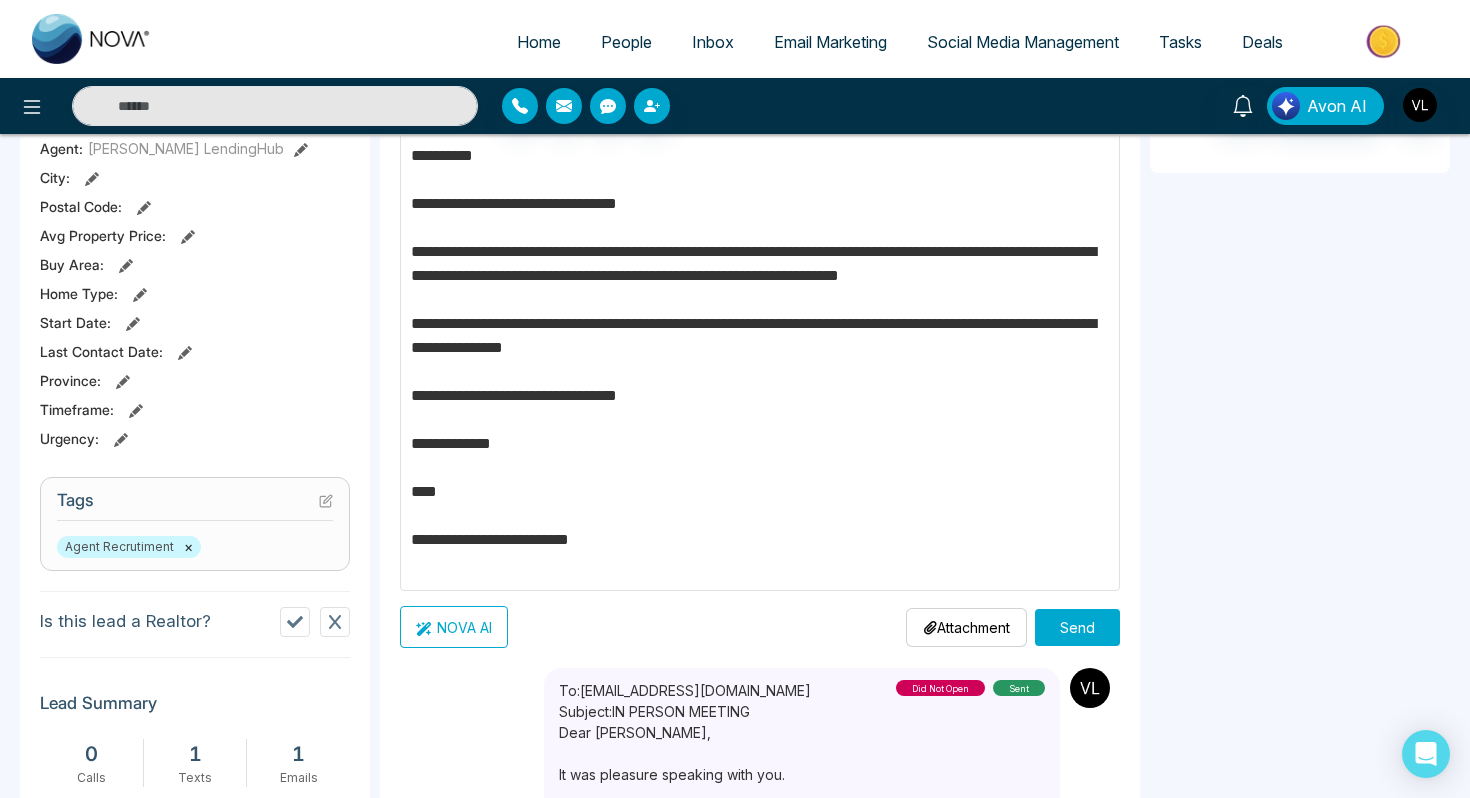 scroll, scrollTop: 493, scrollLeft: 0, axis: vertical 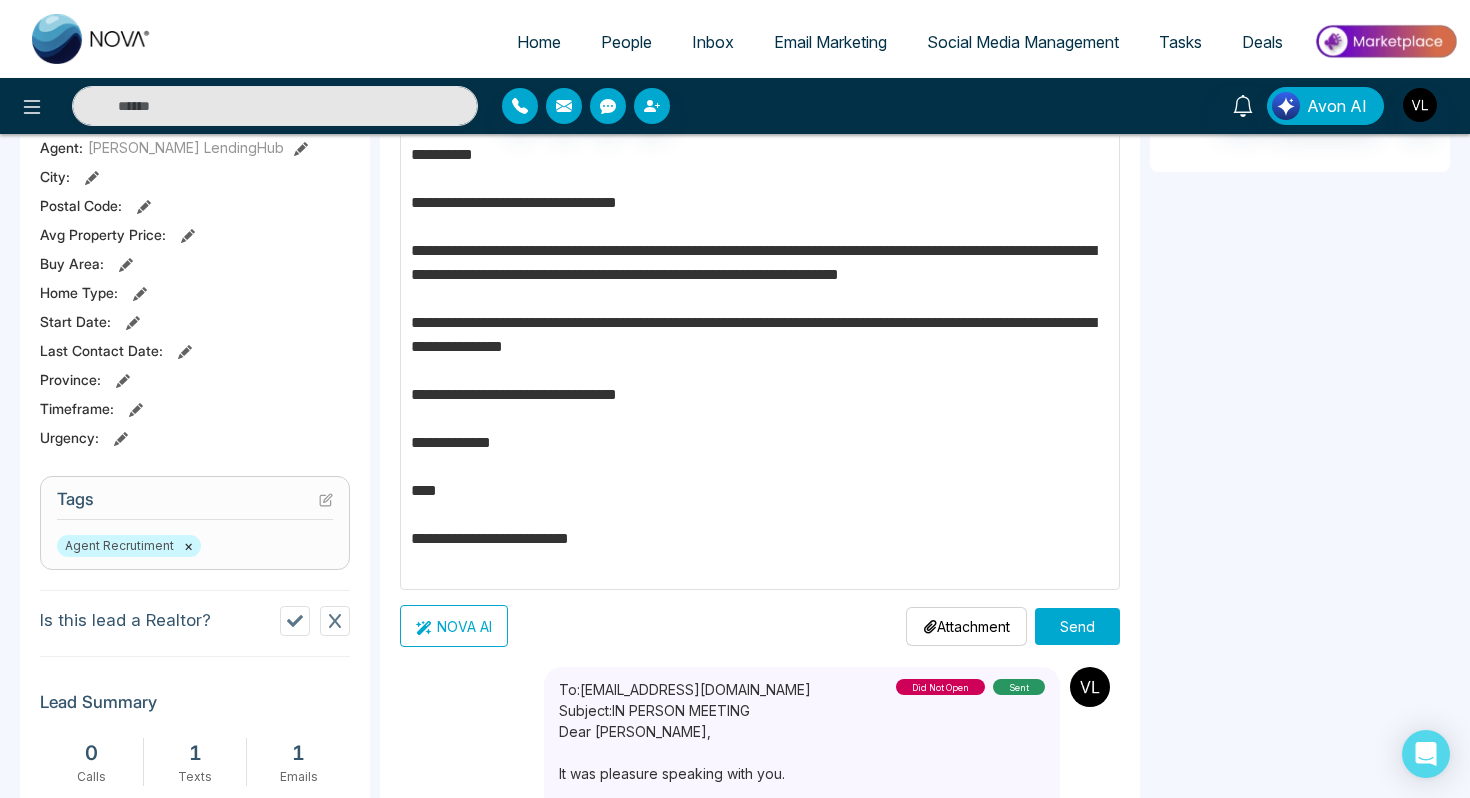 type on "**********" 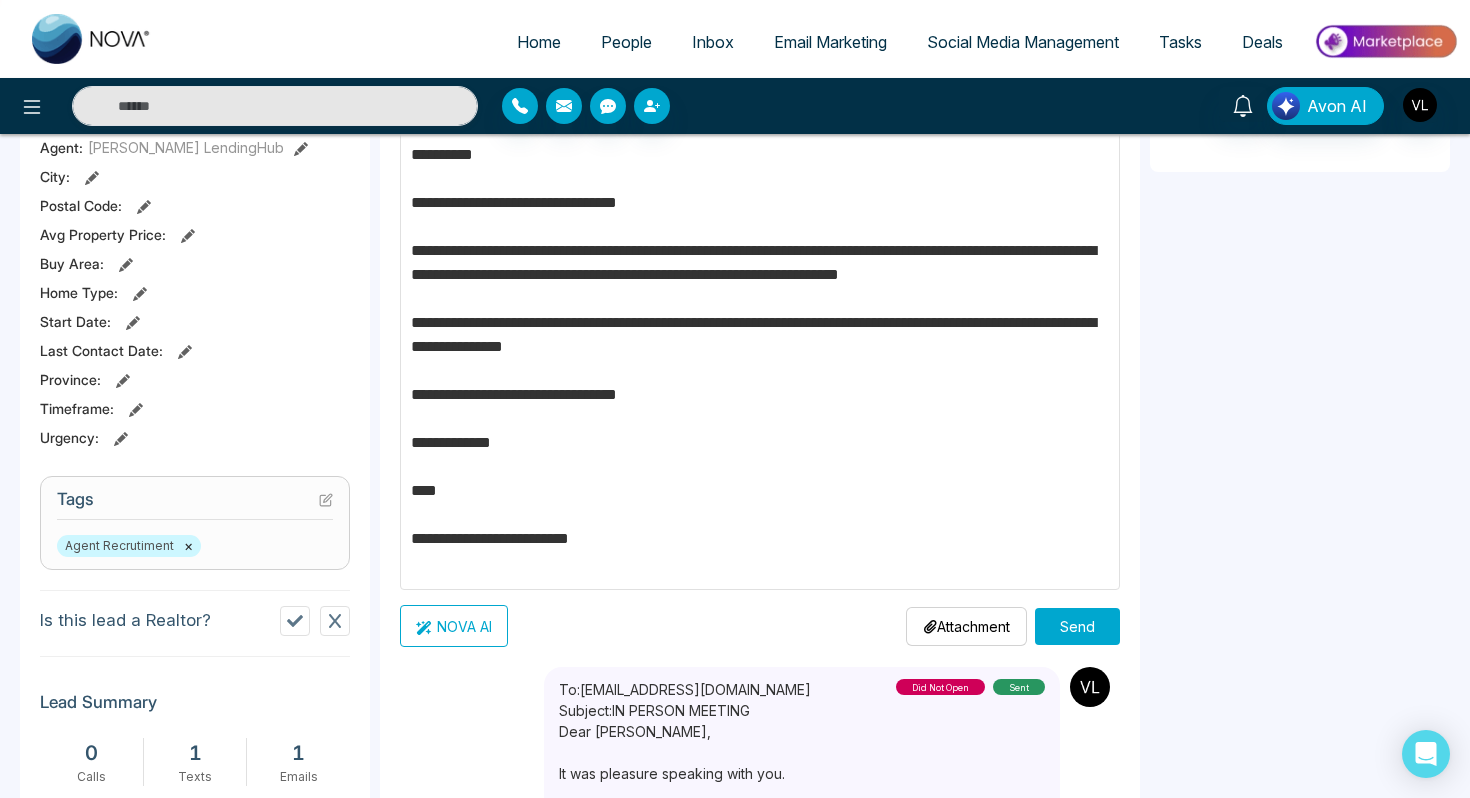 click on "Send" at bounding box center (1077, 626) 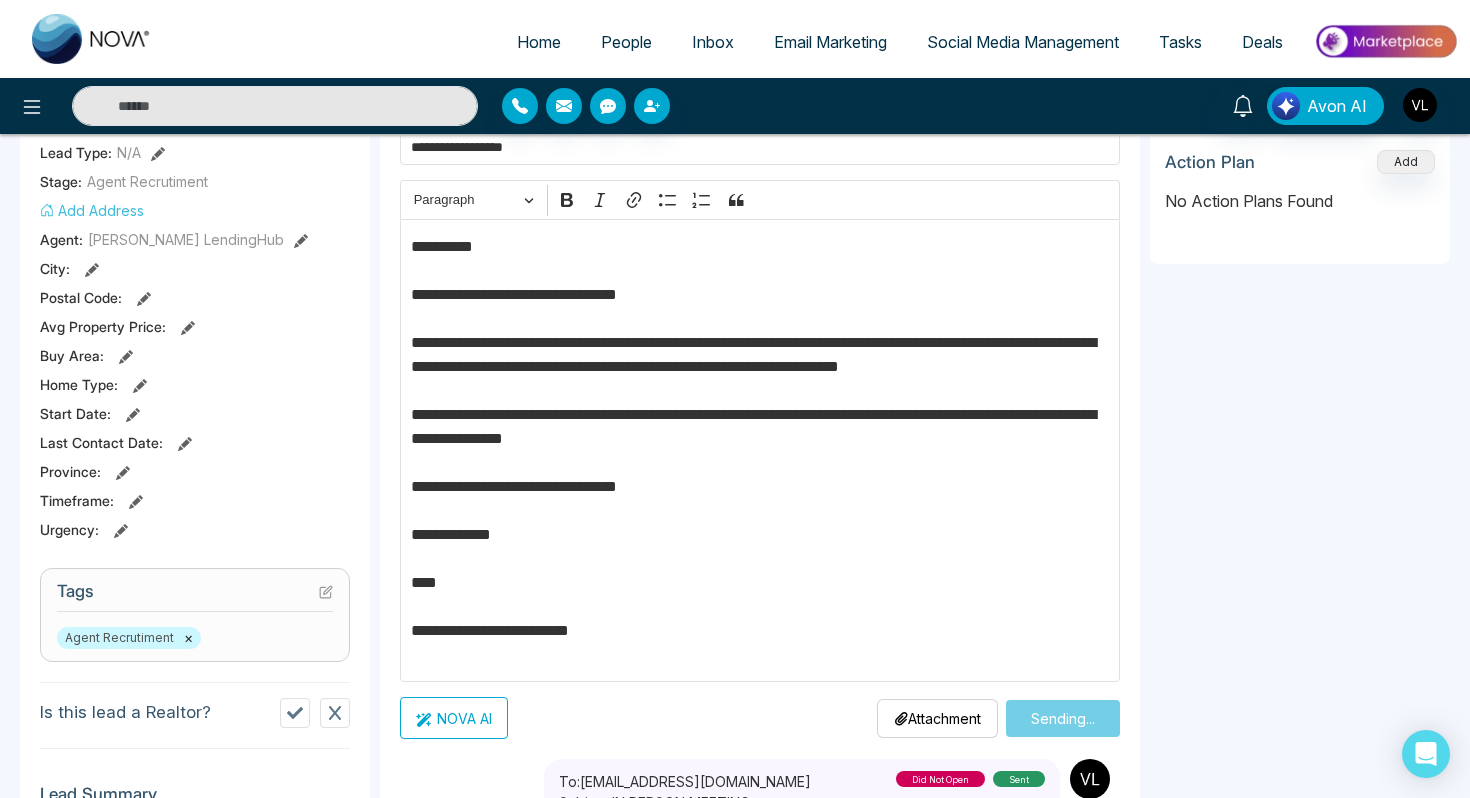 type 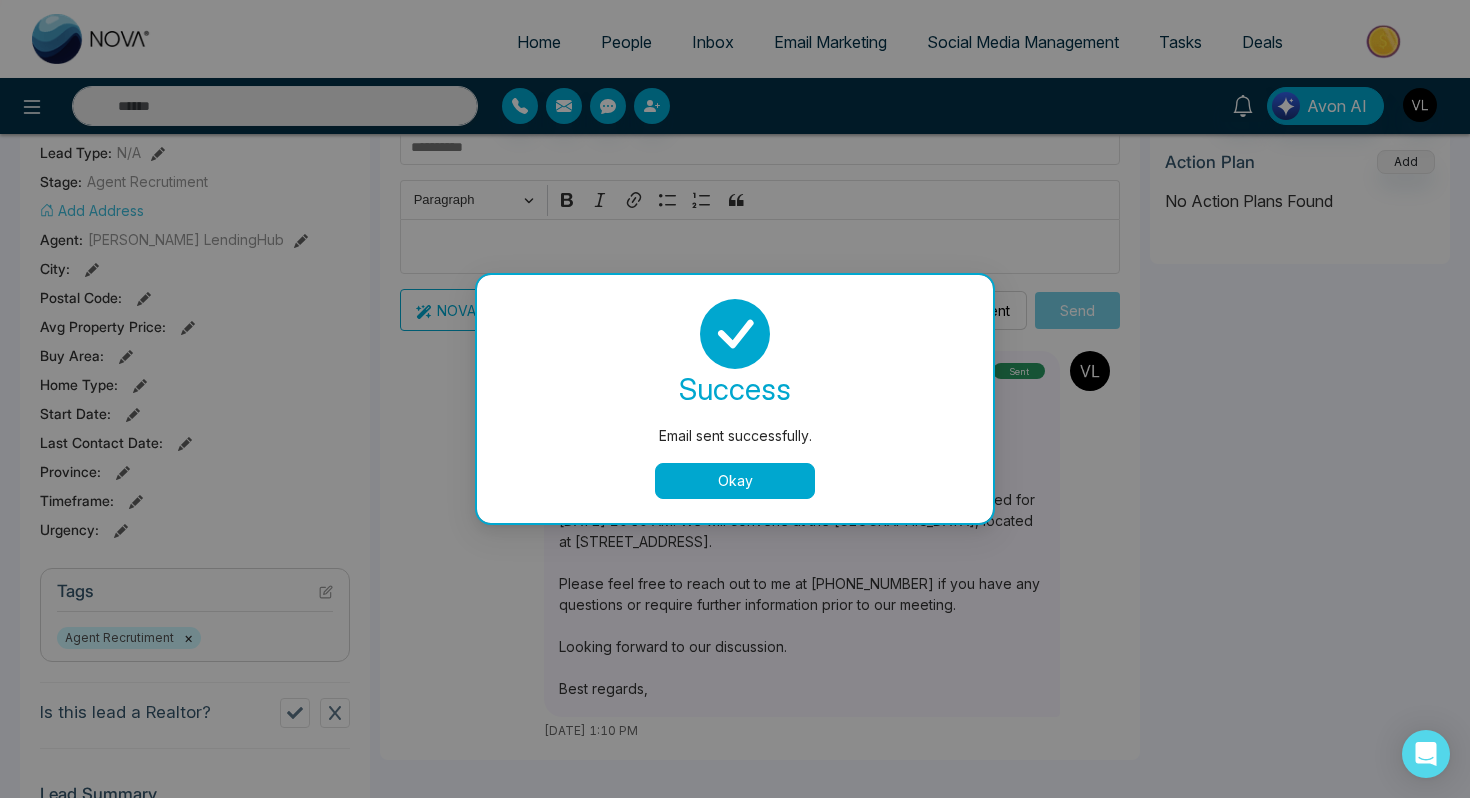 scroll, scrollTop: 357, scrollLeft: 0, axis: vertical 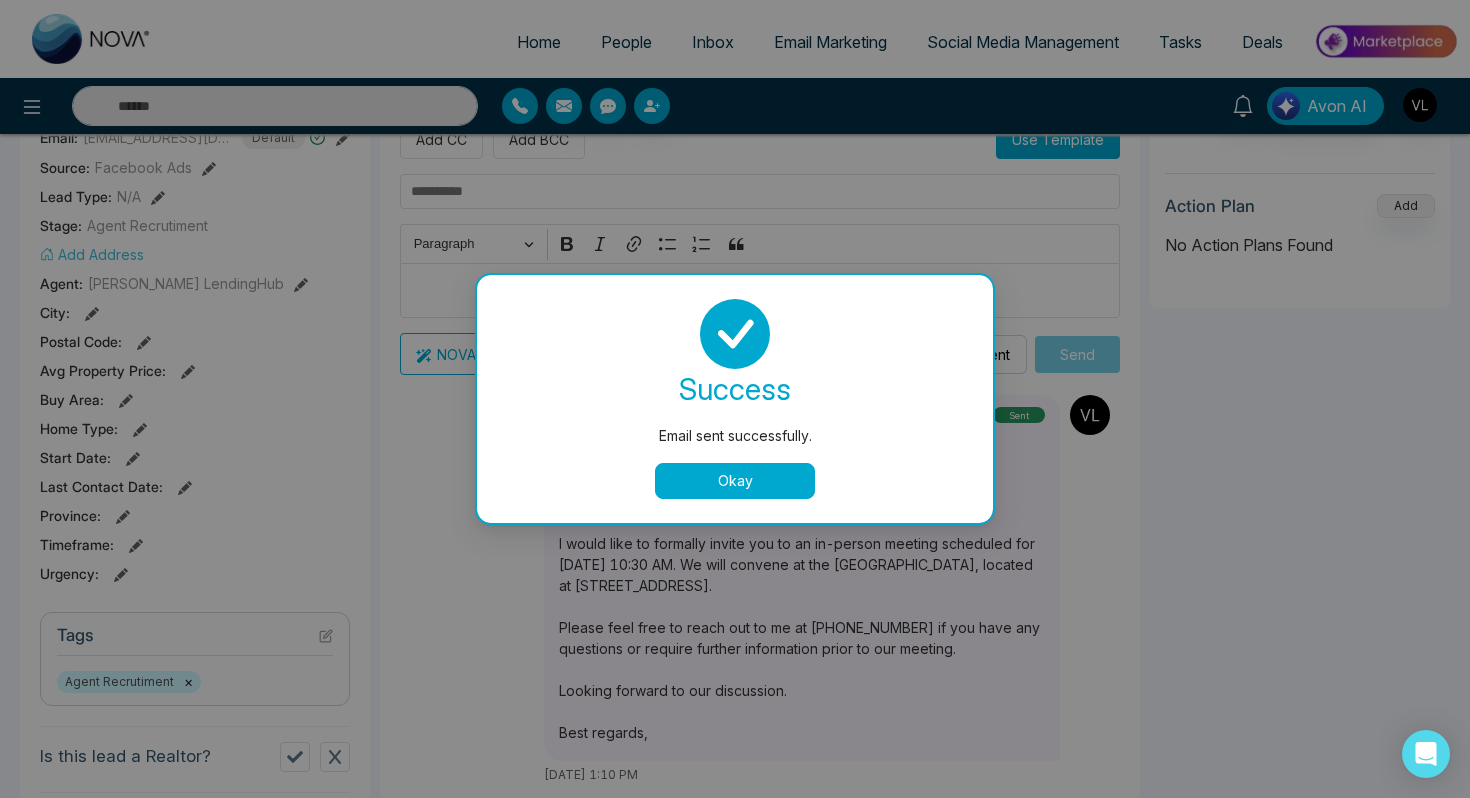 click on "Okay" at bounding box center [735, 481] 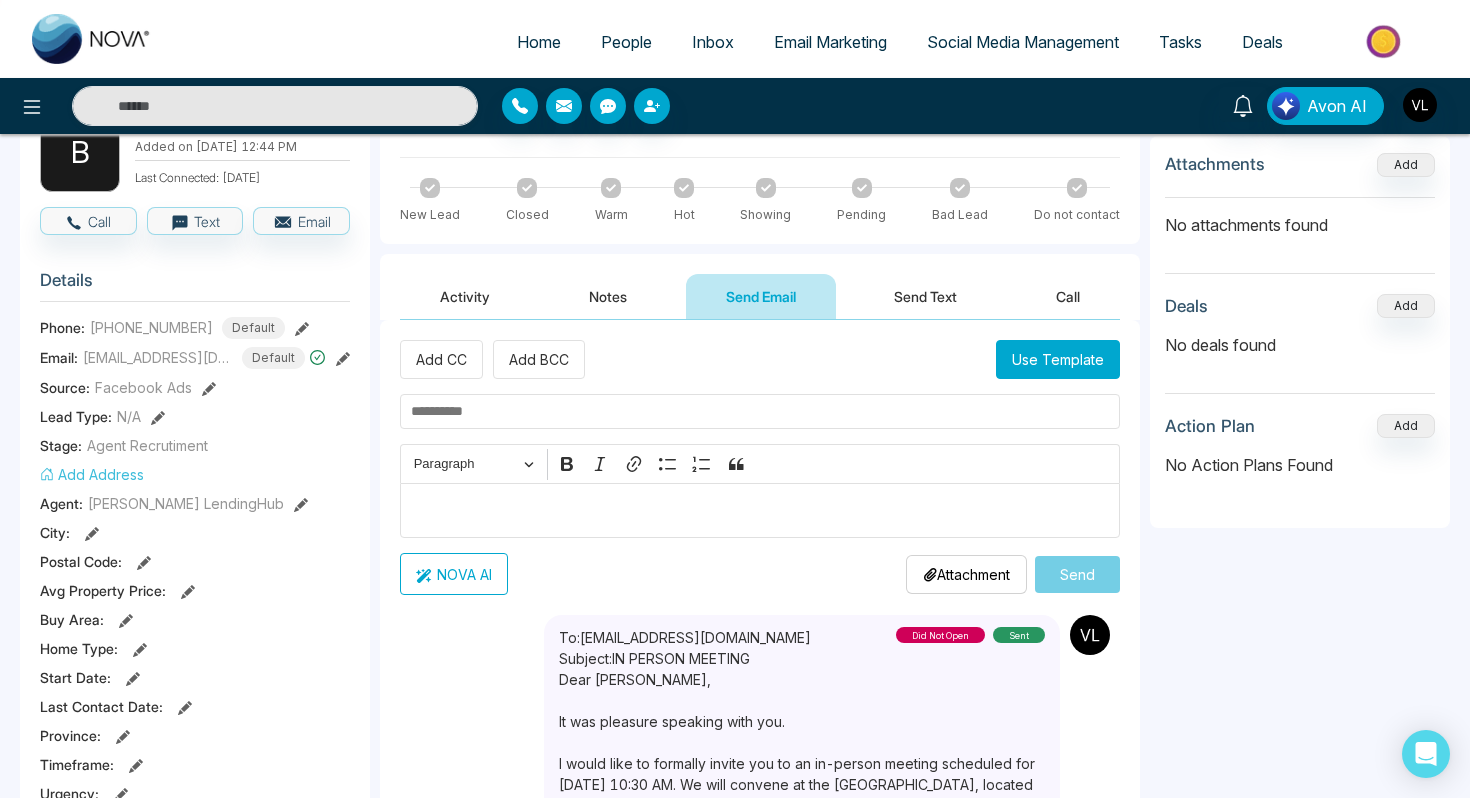 scroll, scrollTop: 123, scrollLeft: 0, axis: vertical 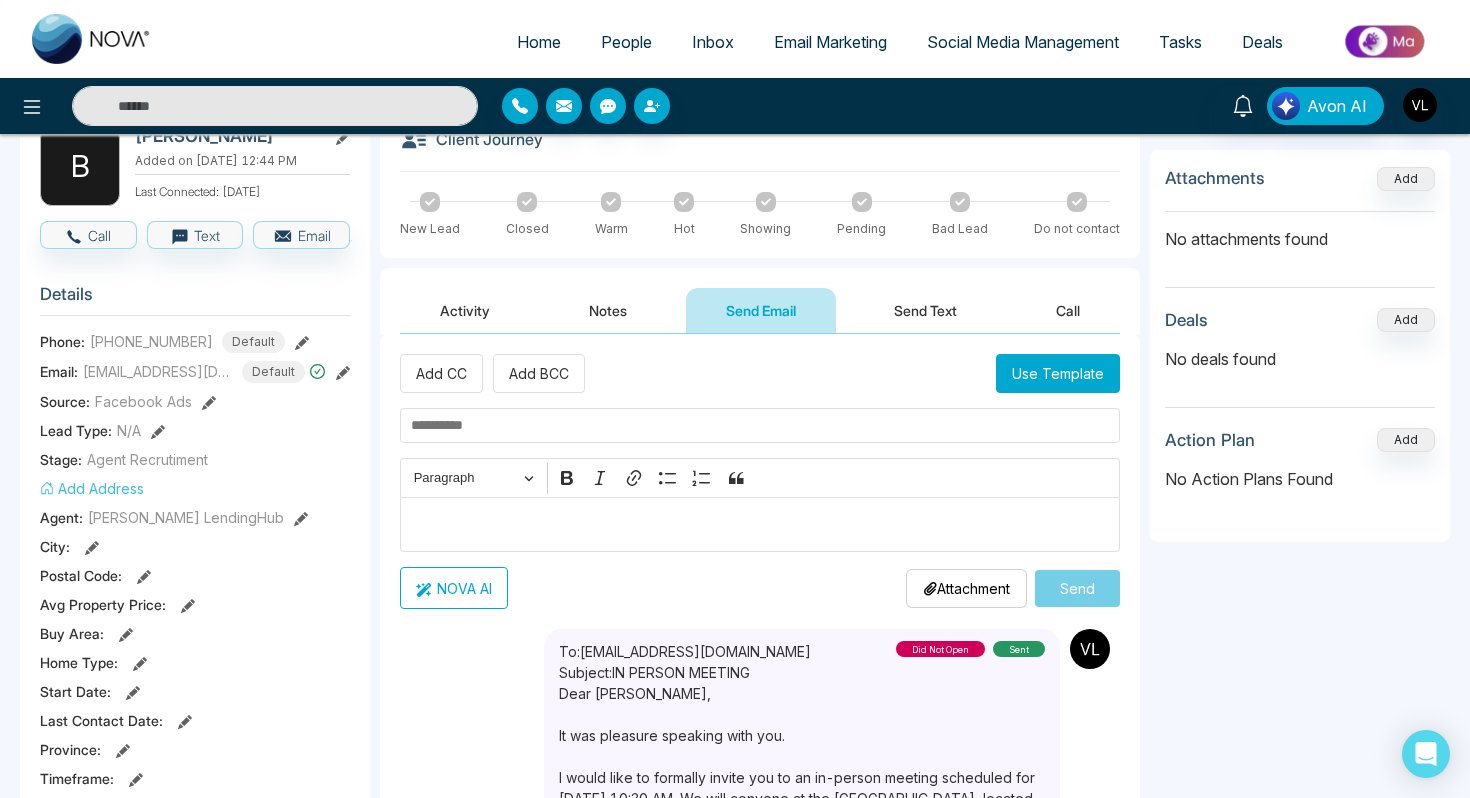 click on "Send Text" at bounding box center (925, 310) 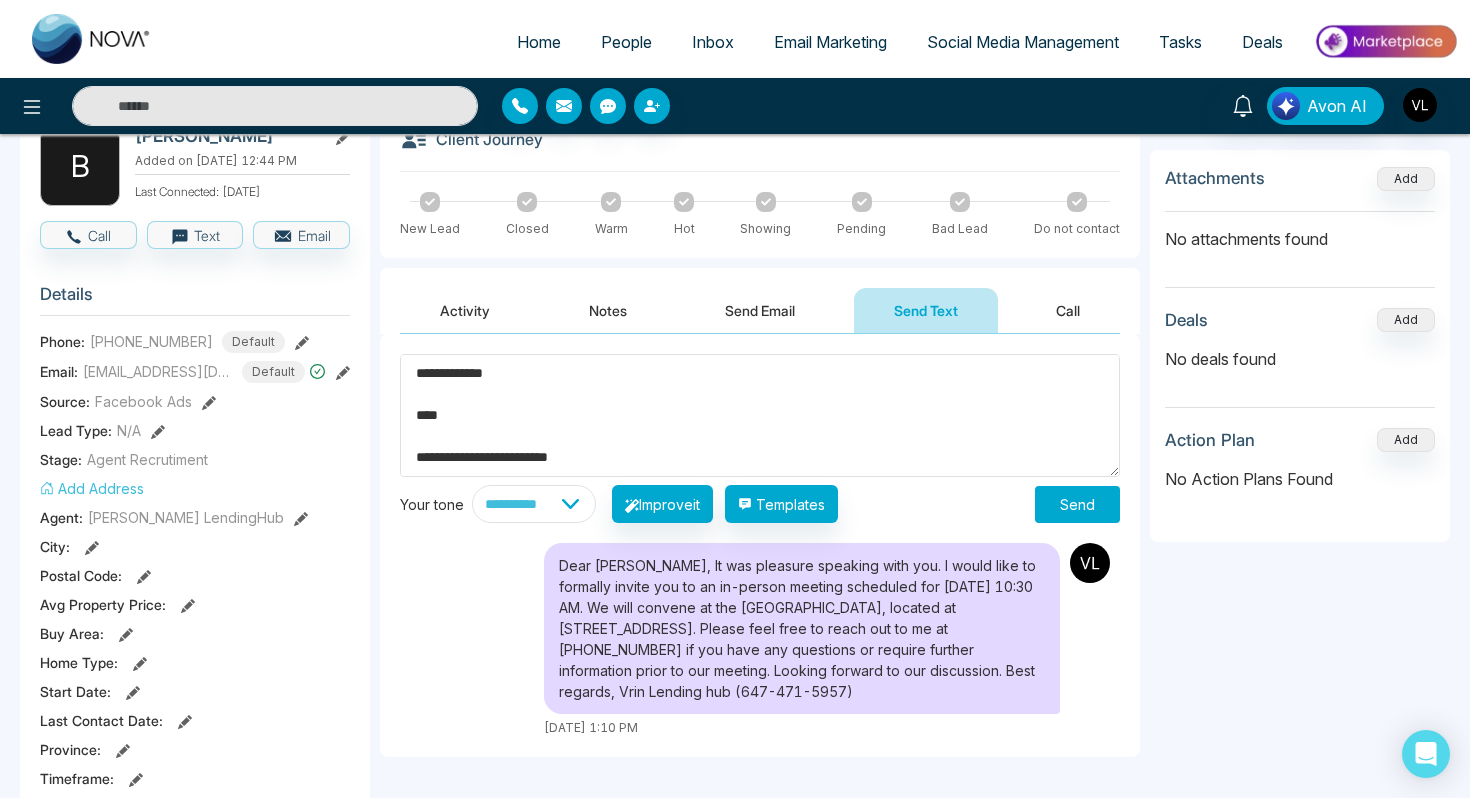 scroll, scrollTop: 0, scrollLeft: 0, axis: both 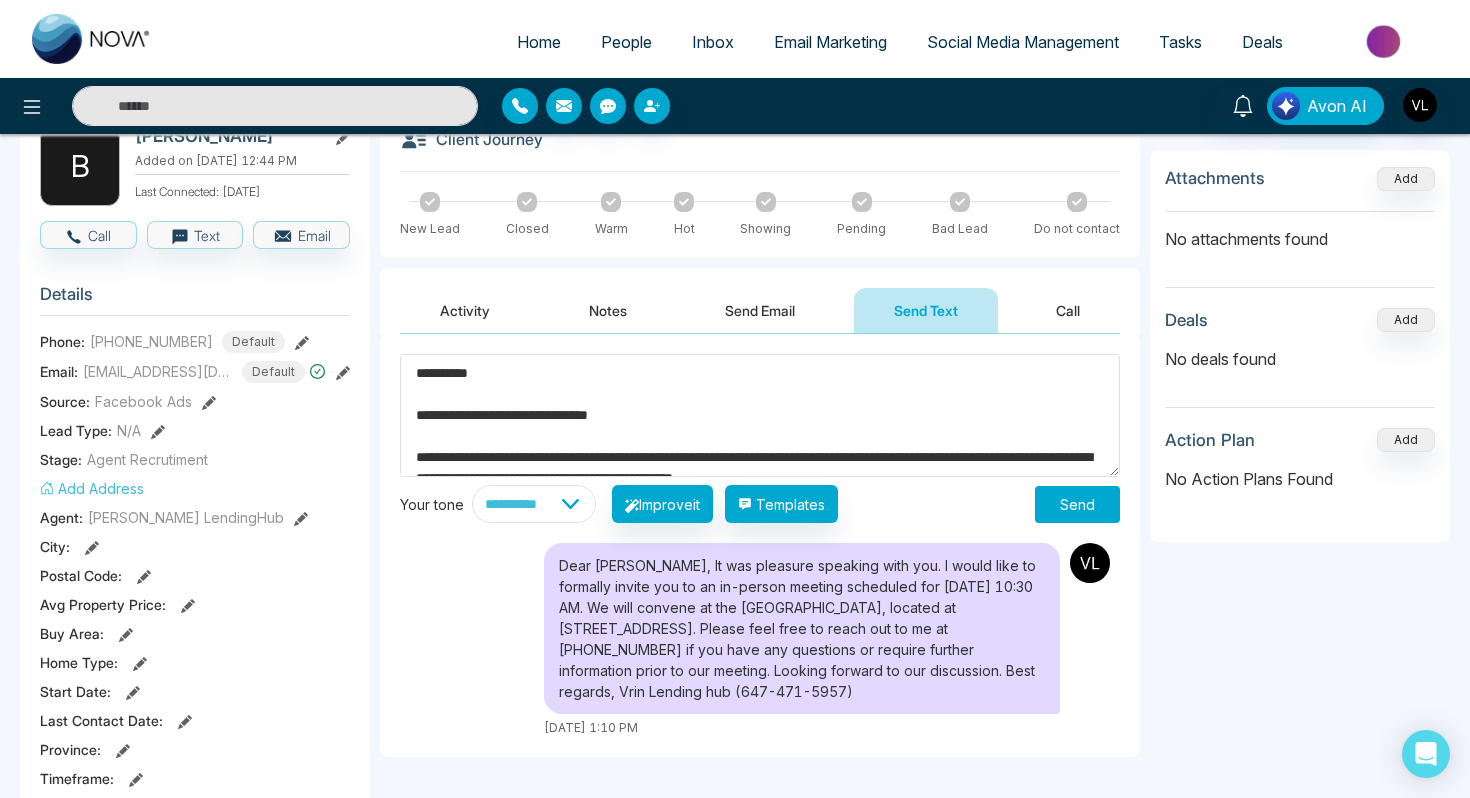 type on "**********" 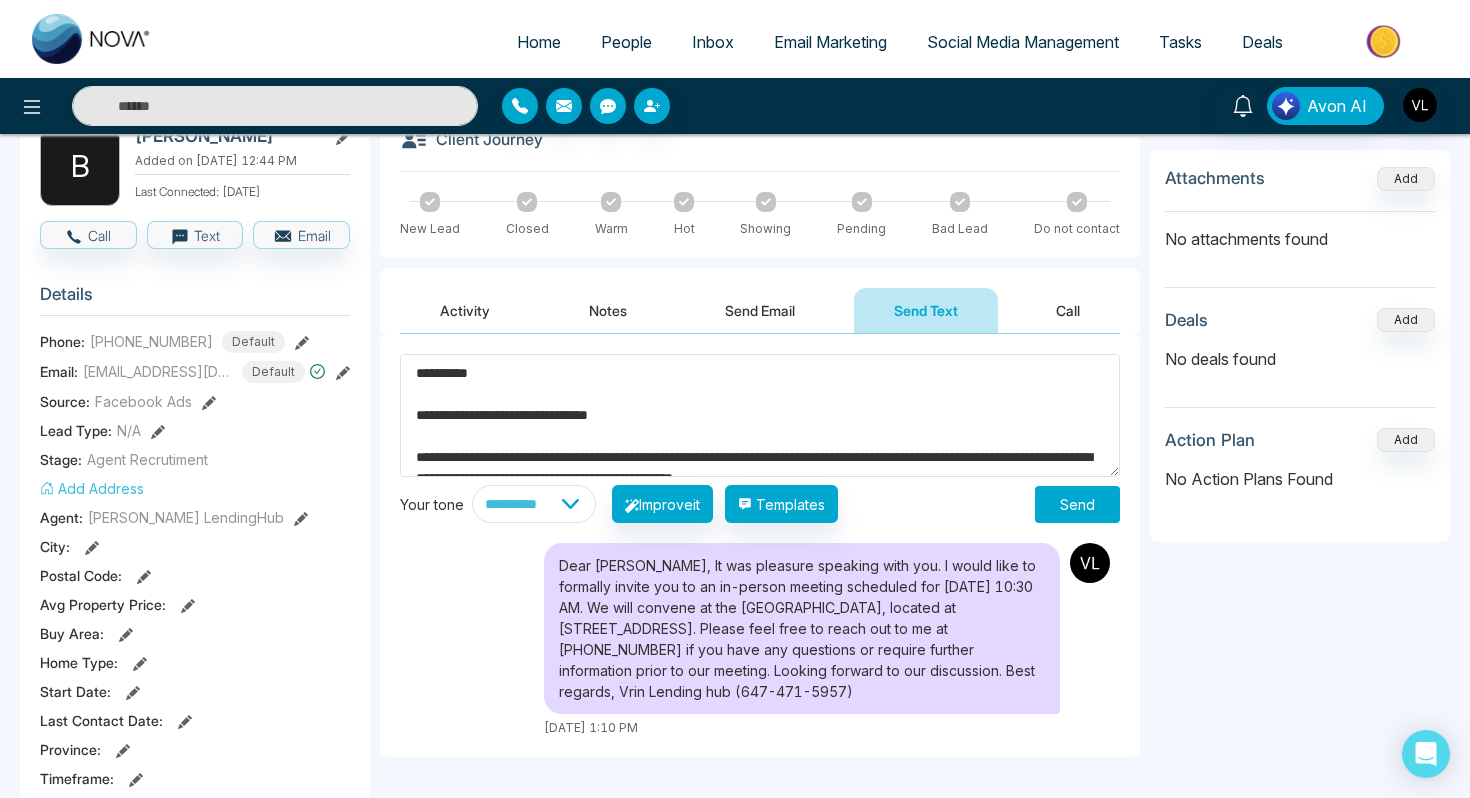 click on "Send" at bounding box center [1077, 504] 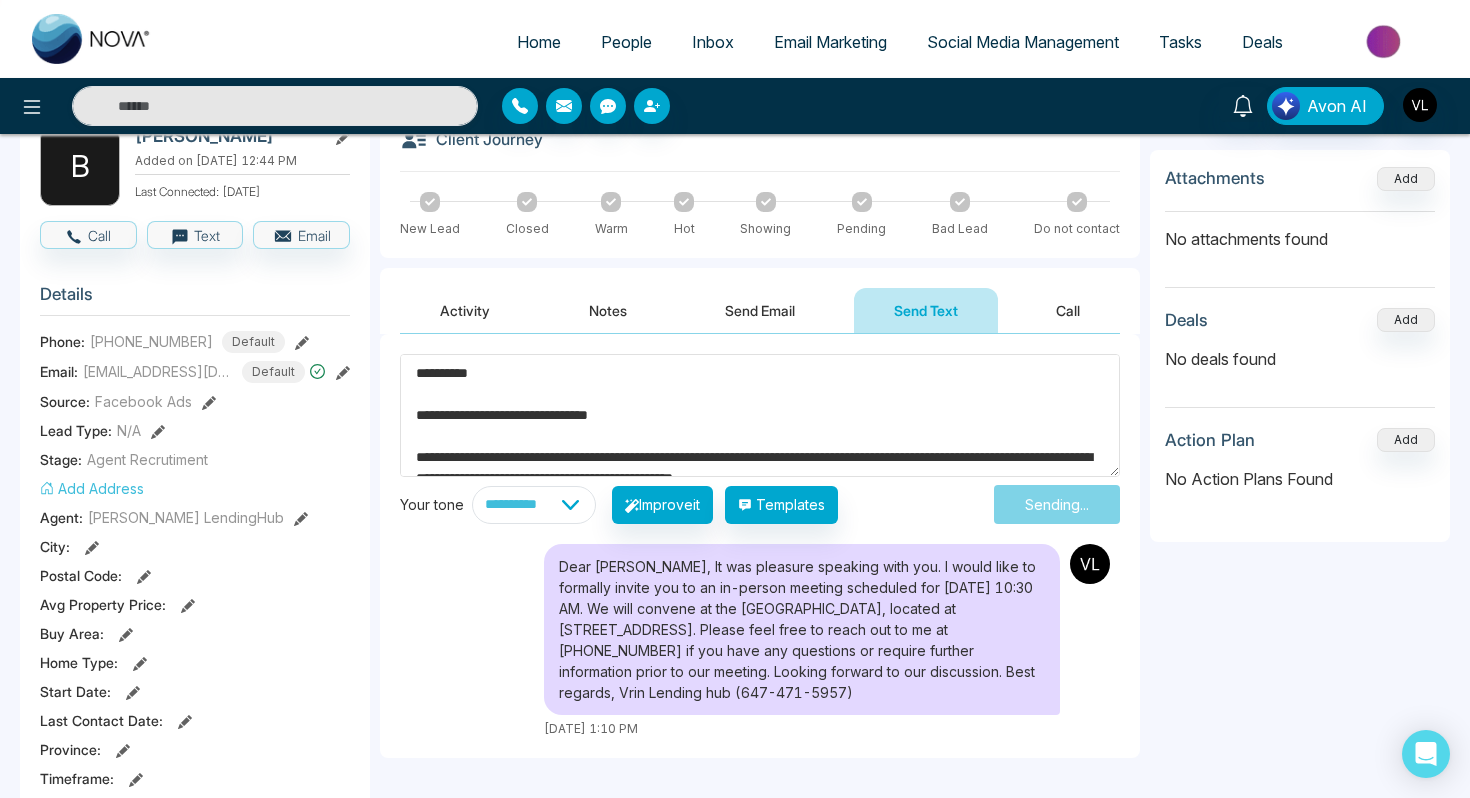 type 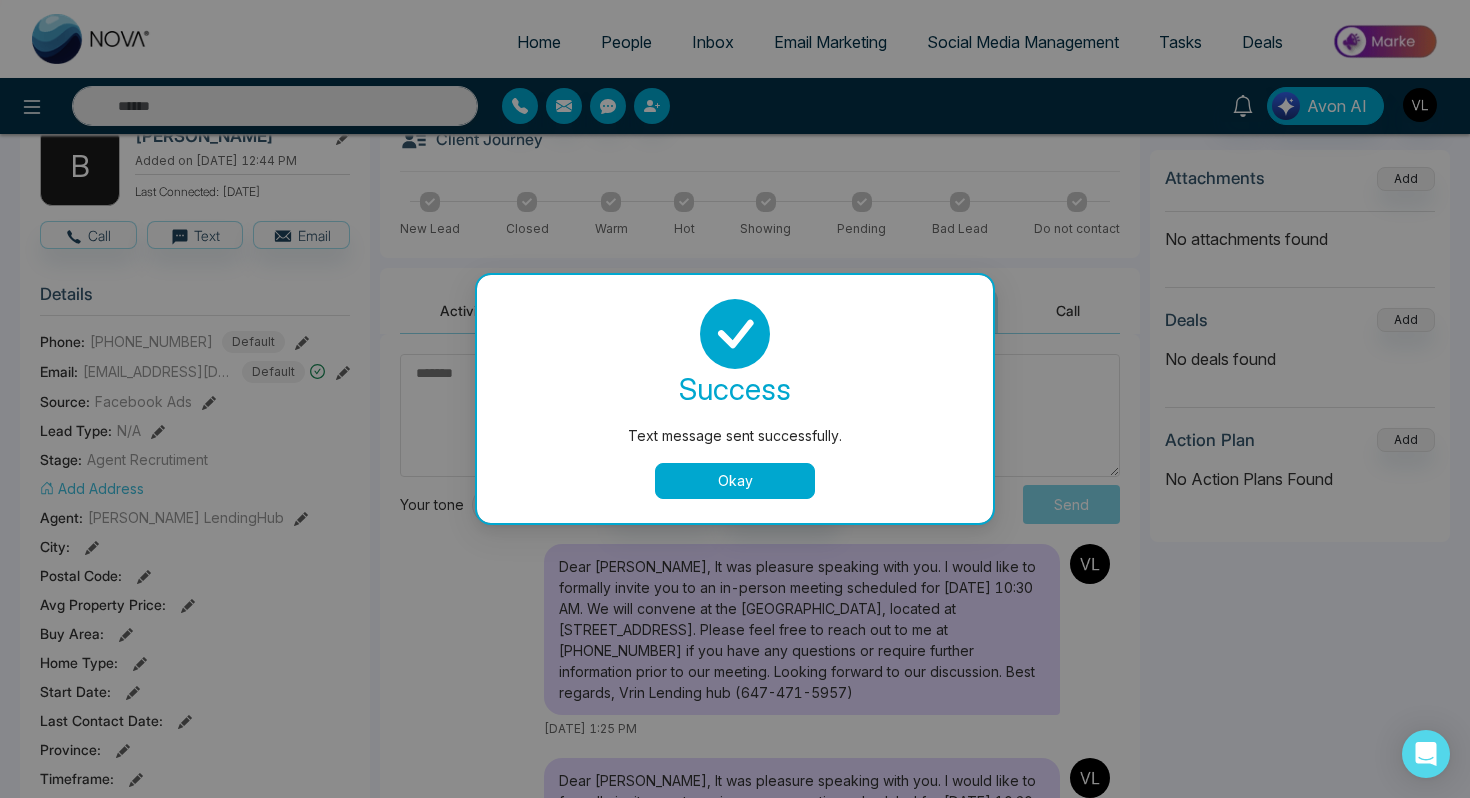 click on "Okay" at bounding box center [735, 481] 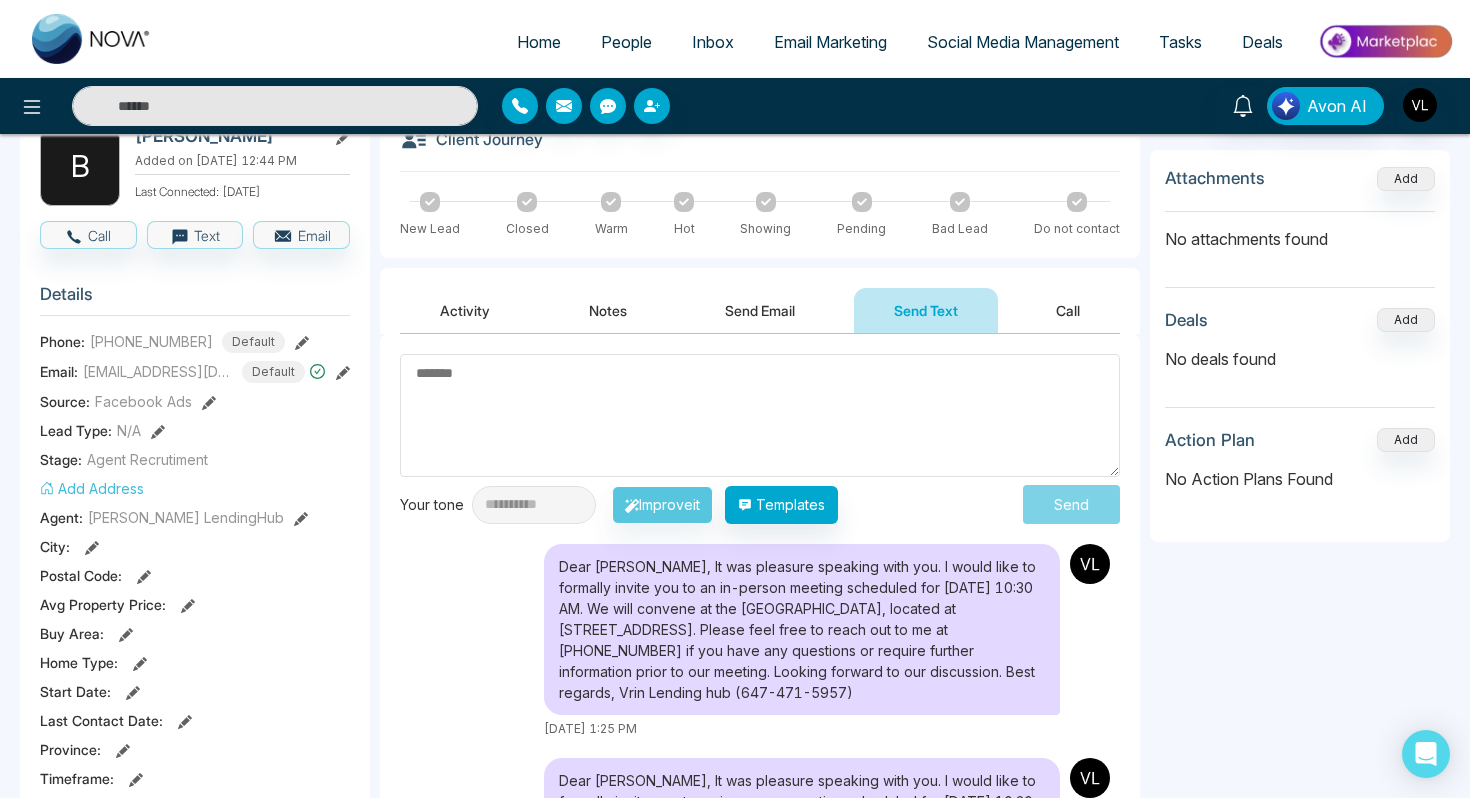 click on "People" at bounding box center (626, 42) 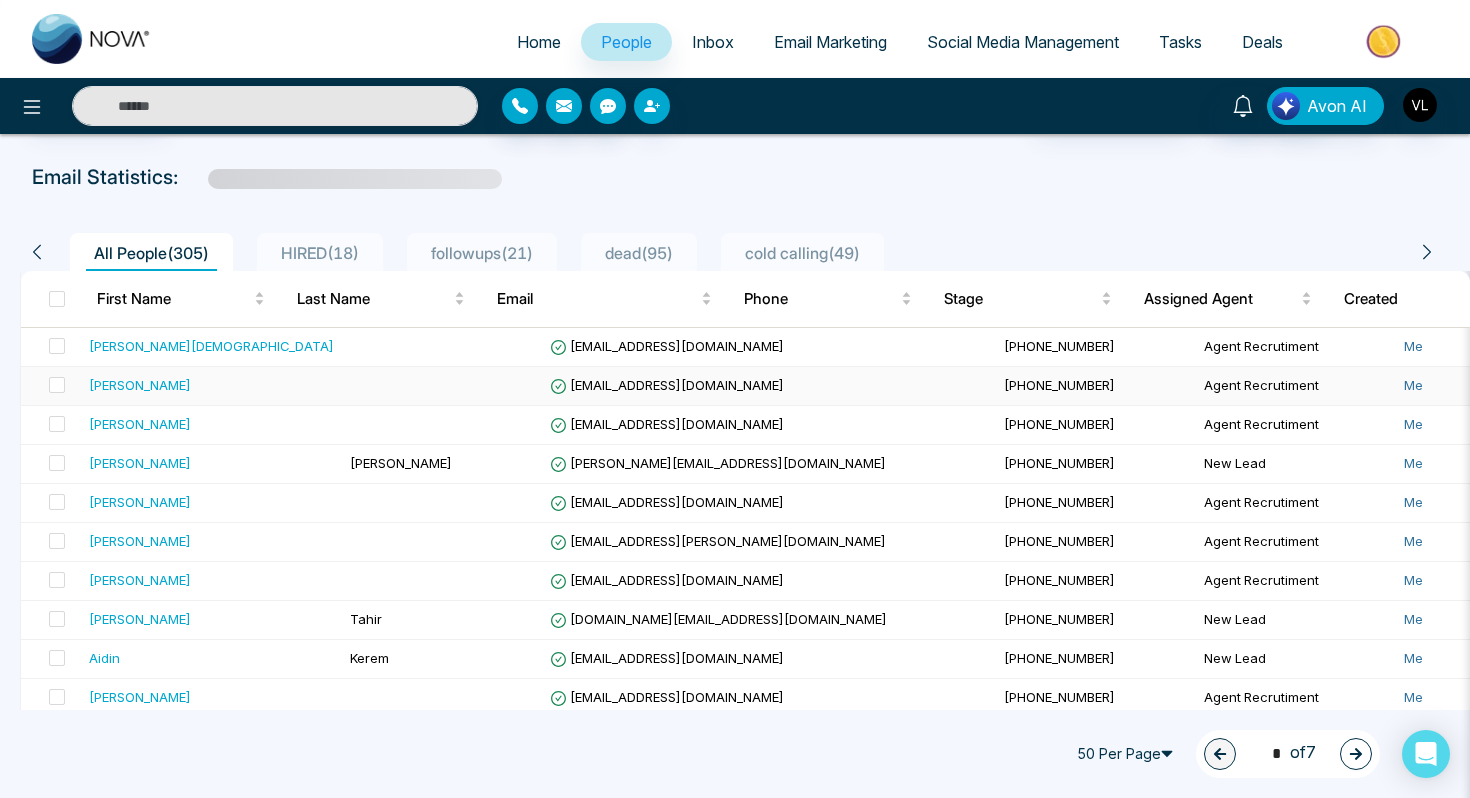 scroll, scrollTop: 81, scrollLeft: 0, axis: vertical 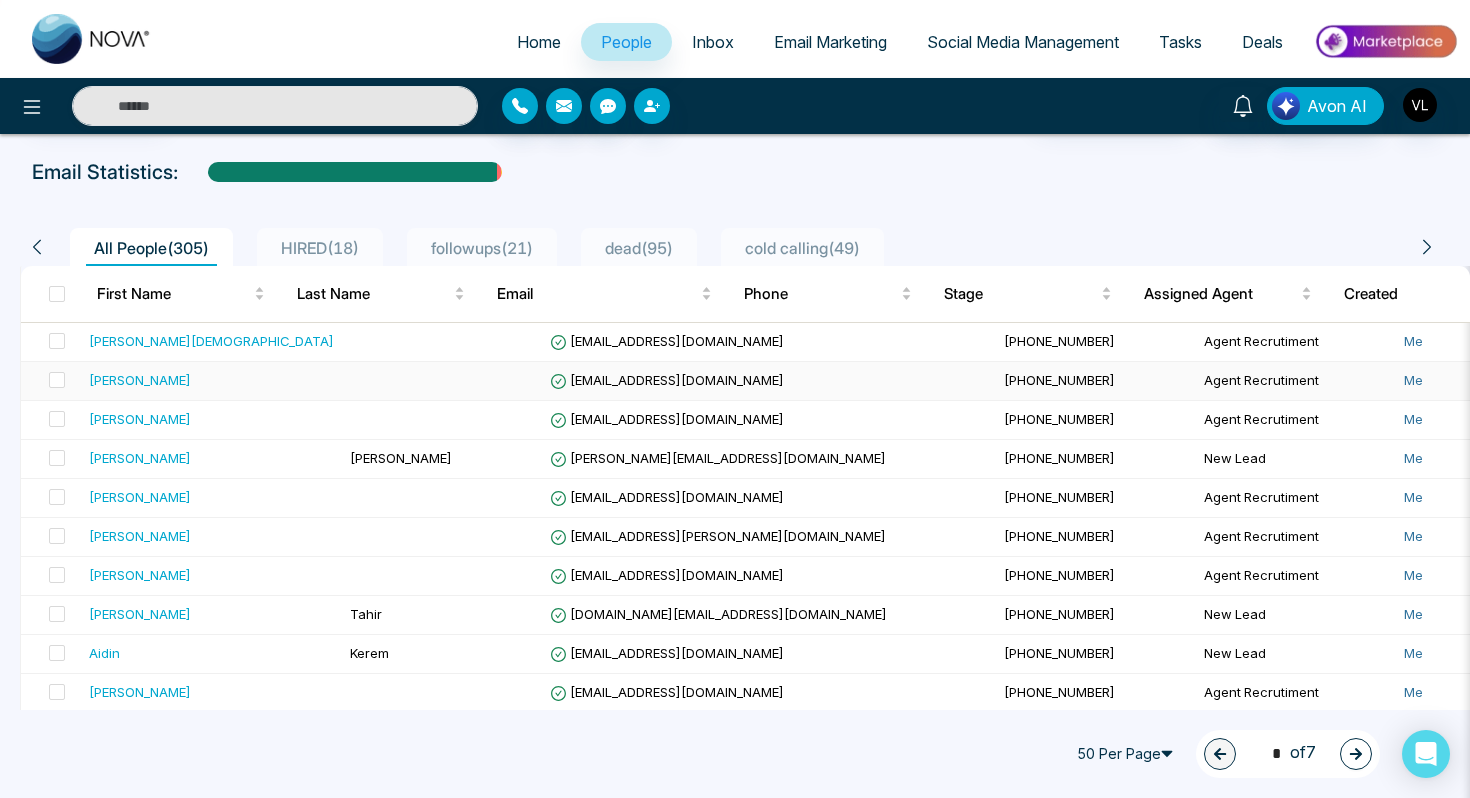 click on "[PERSON_NAME]" at bounding box center [211, 380] 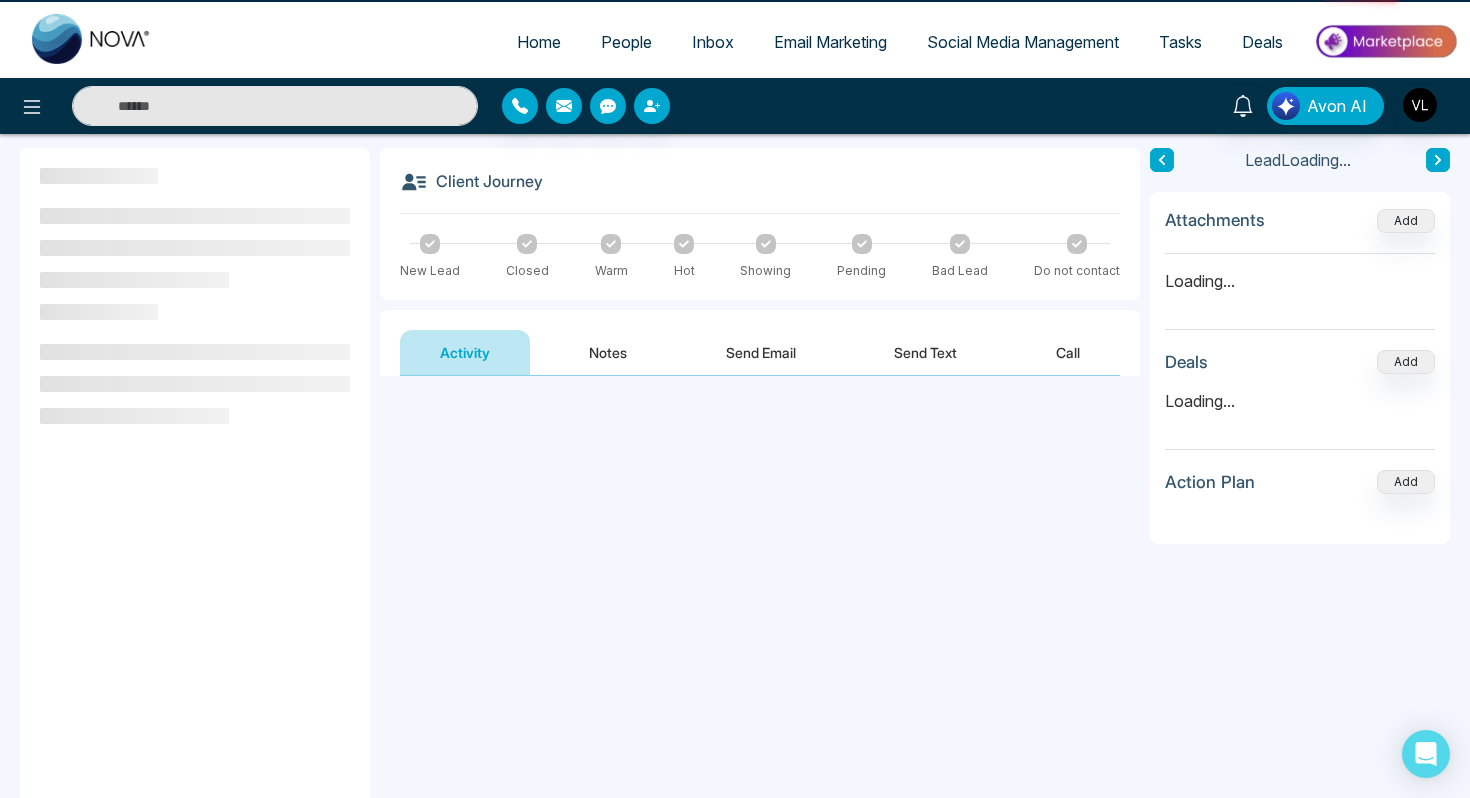 scroll, scrollTop: 0, scrollLeft: 0, axis: both 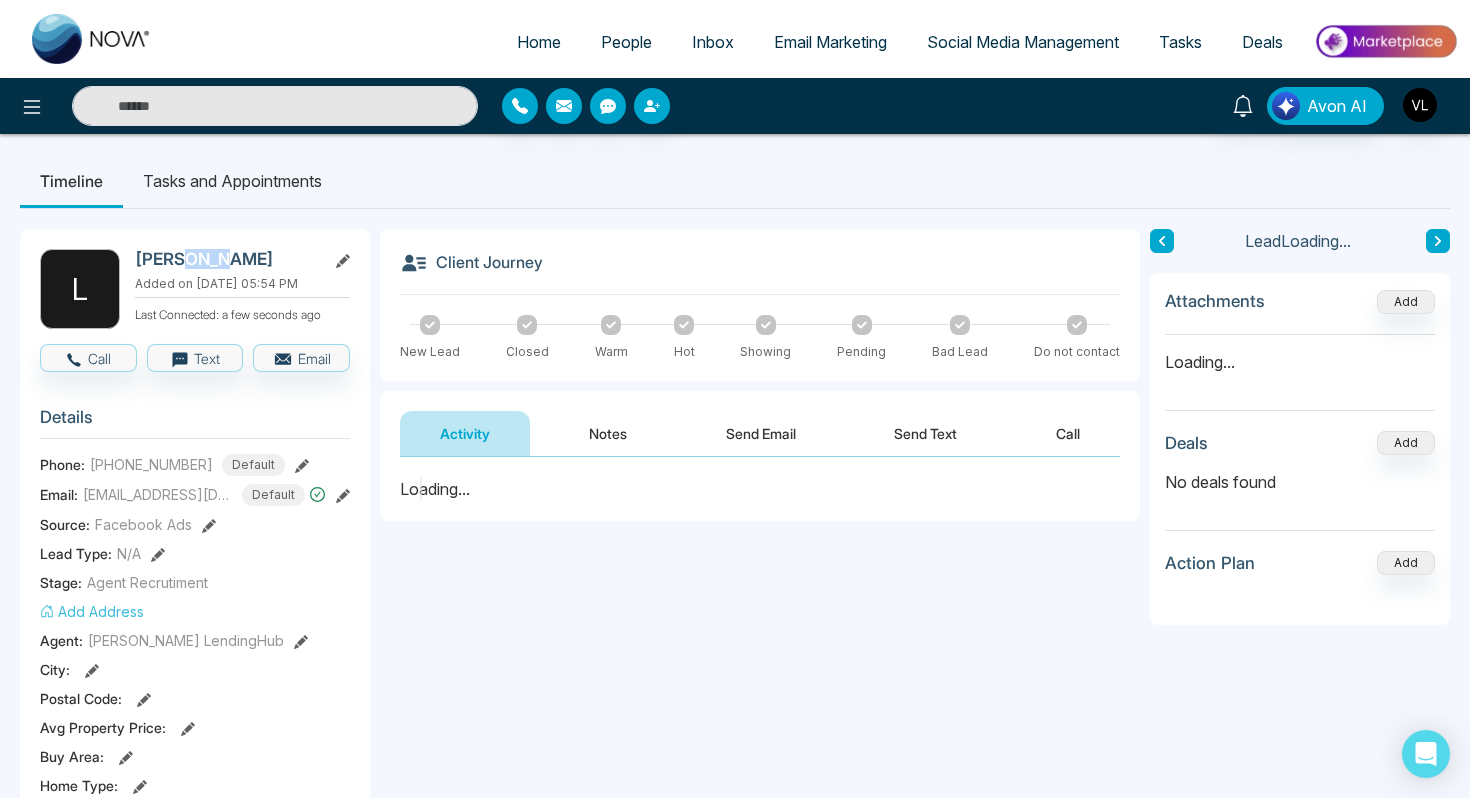 drag, startPoint x: 214, startPoint y: 255, endPoint x: 172, endPoint y: 255, distance: 42 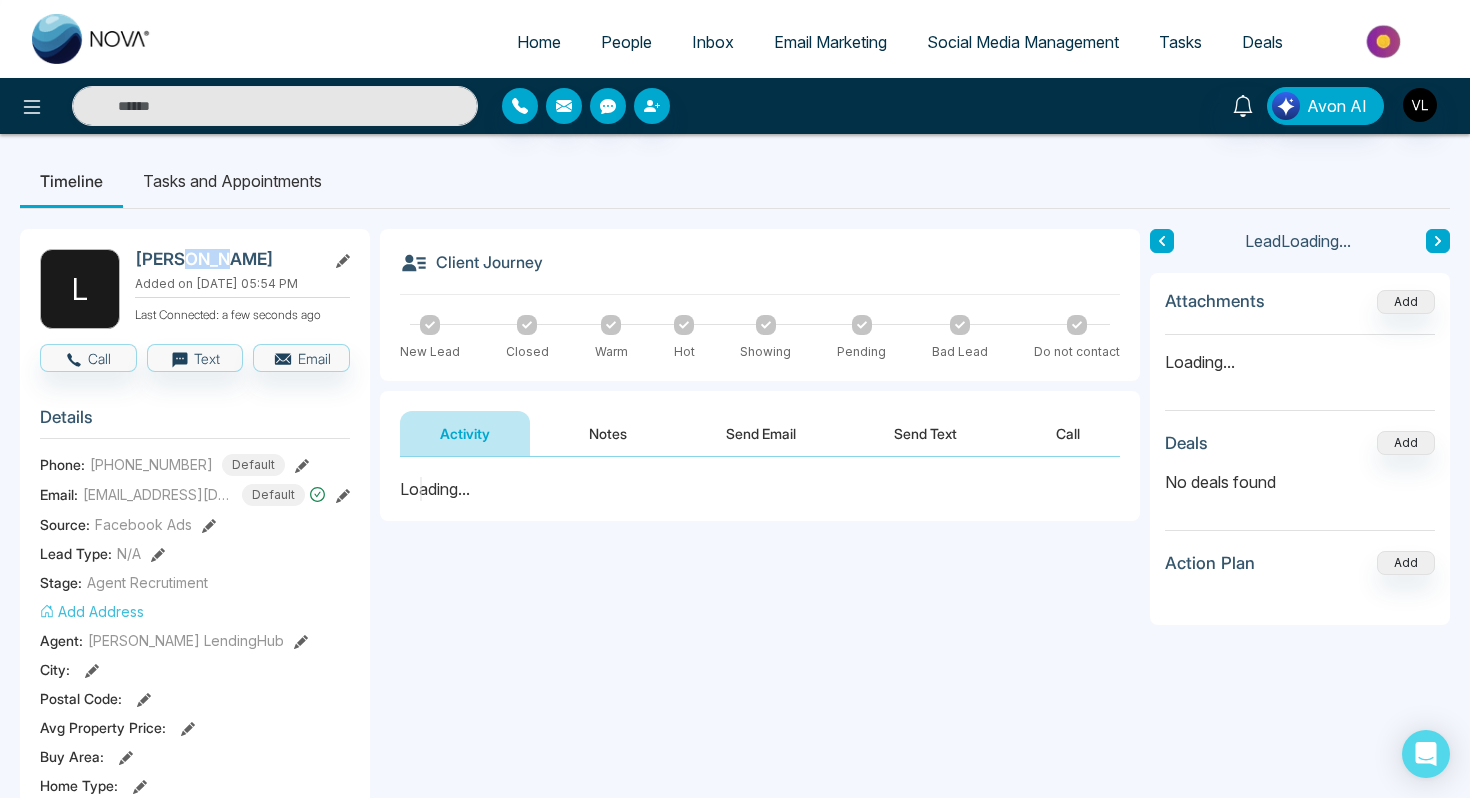 click on "[PERSON_NAME]" at bounding box center (226, 259) 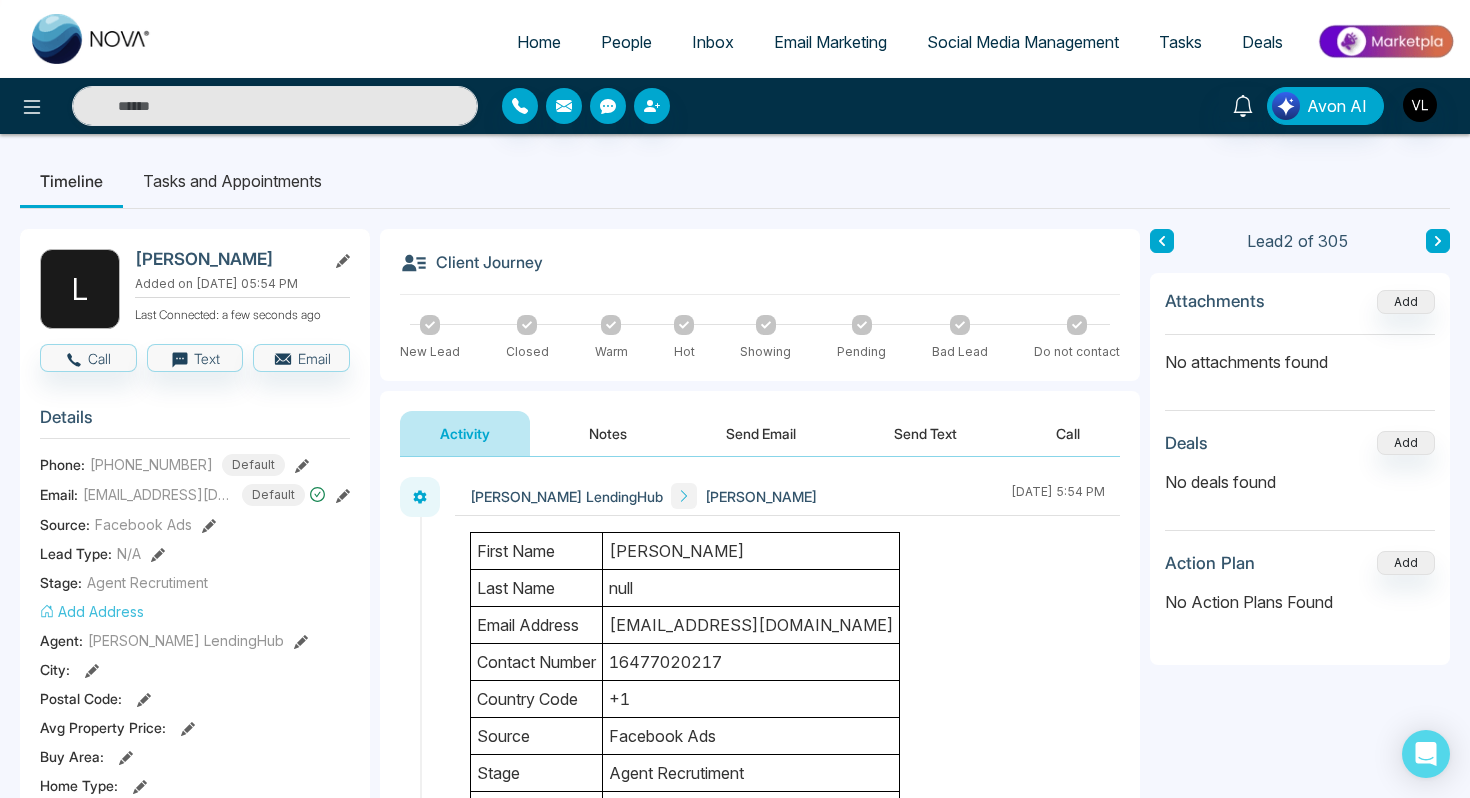 click on "[PERSON_NAME]  Added on   [DATE] 05:54 PM Last Connected:   a few seconds ago" at bounding box center (242, 289) 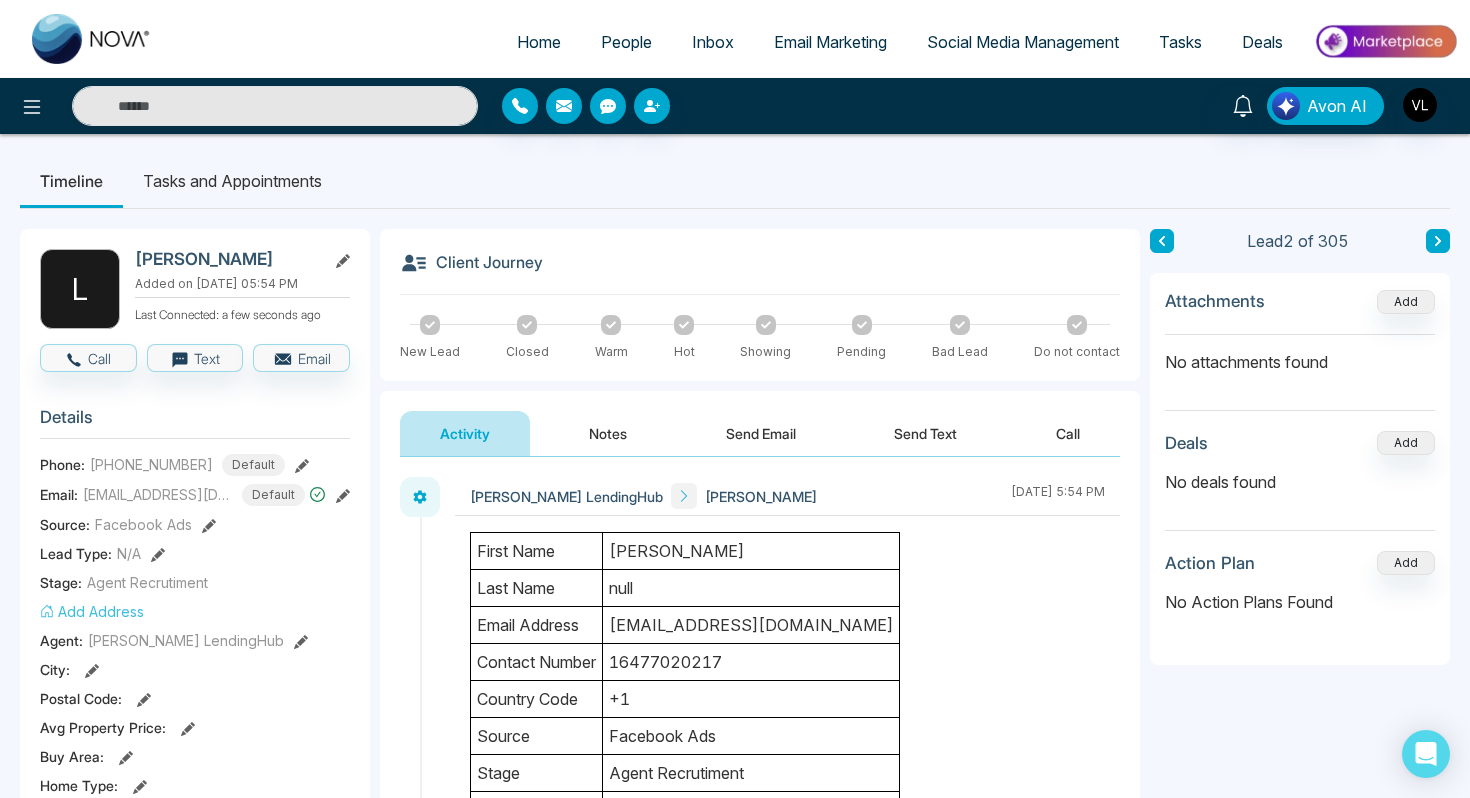 click on "[PERSON_NAME]" at bounding box center [226, 259] 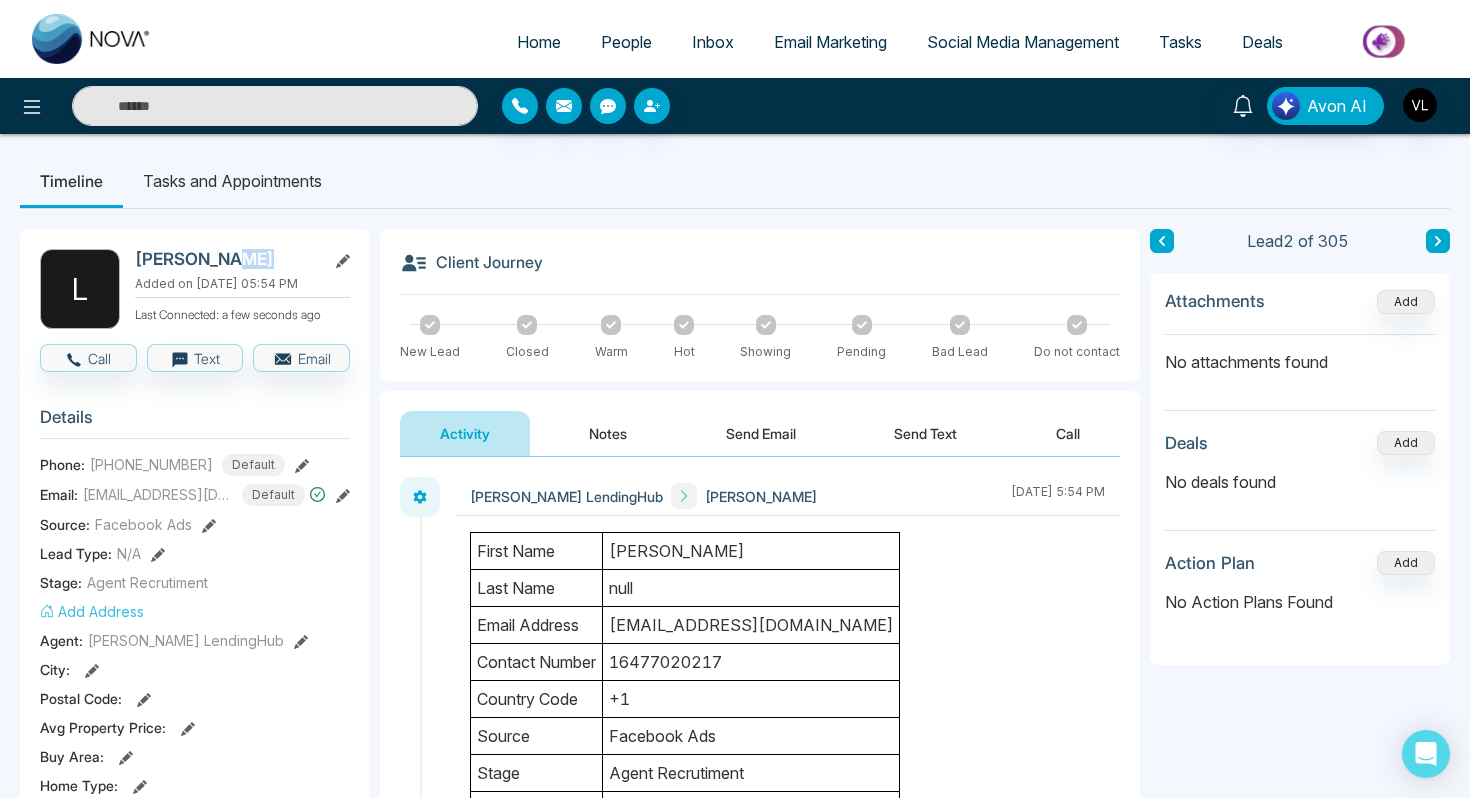 click on "[PERSON_NAME]" at bounding box center [226, 259] 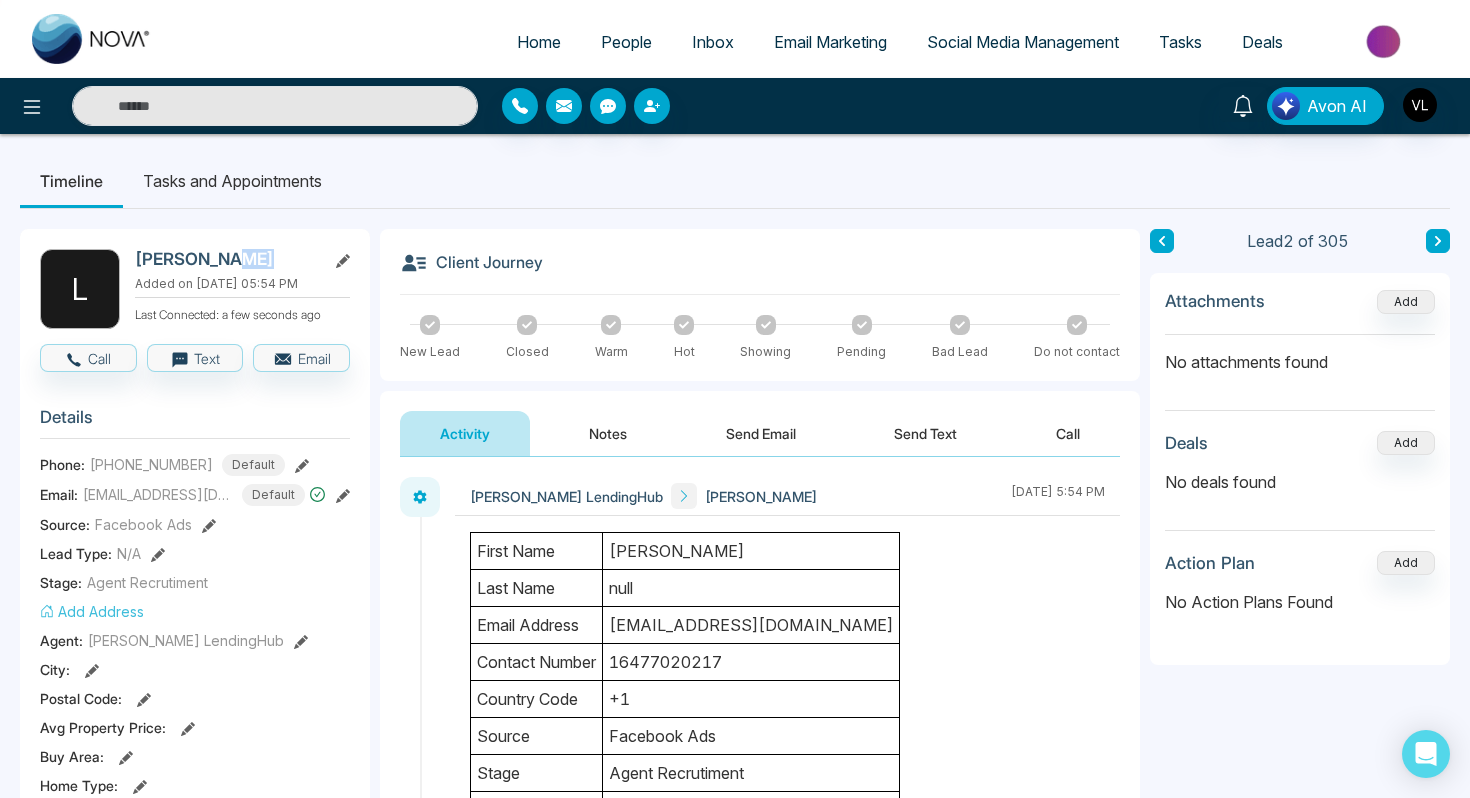 click on "[PERSON_NAME]" at bounding box center (226, 259) 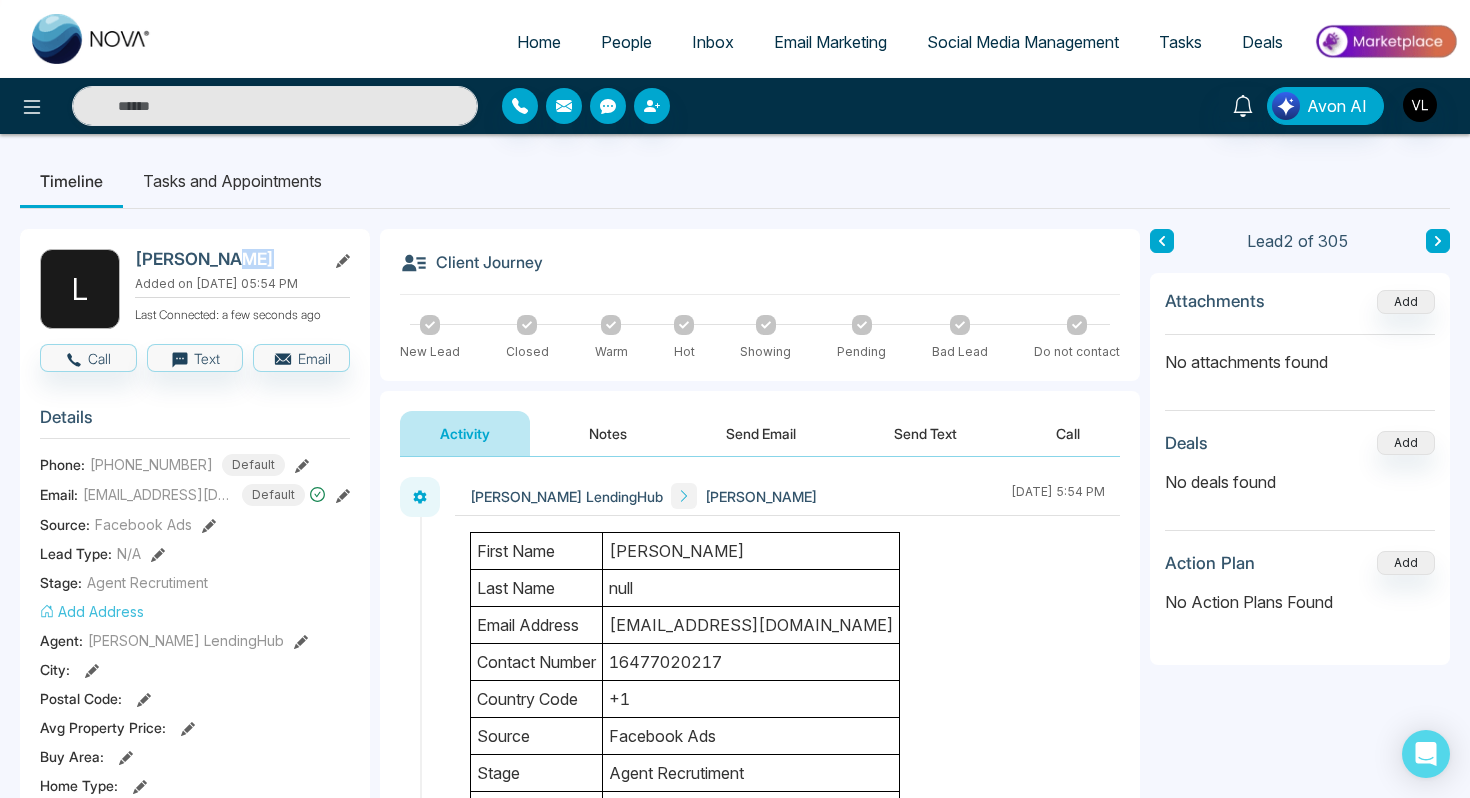 click on "[PERSON_NAME]" at bounding box center (226, 259) 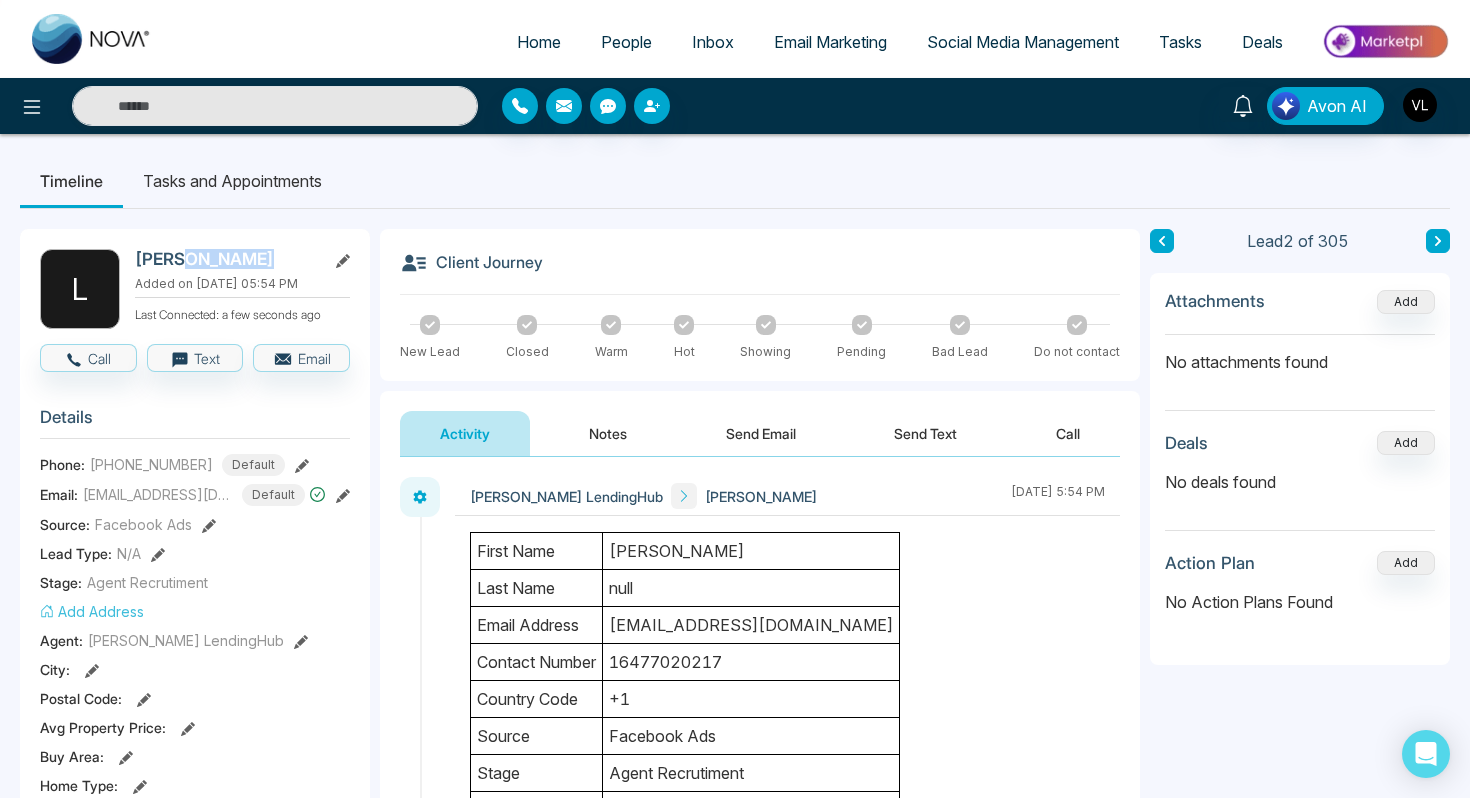 drag, startPoint x: 208, startPoint y: 257, endPoint x: 181, endPoint y: 258, distance: 27.018513 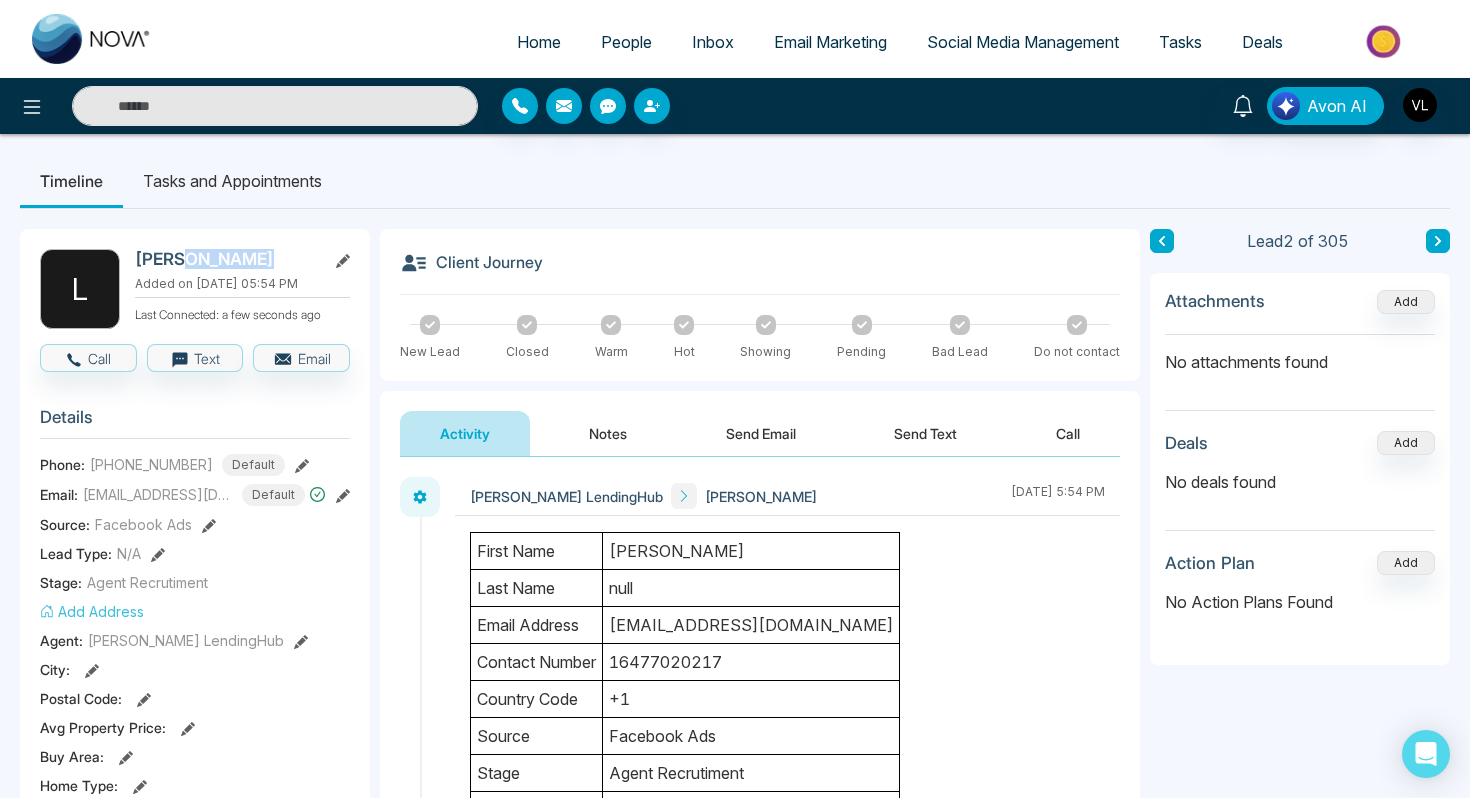 click on "[PERSON_NAME]" at bounding box center (226, 259) 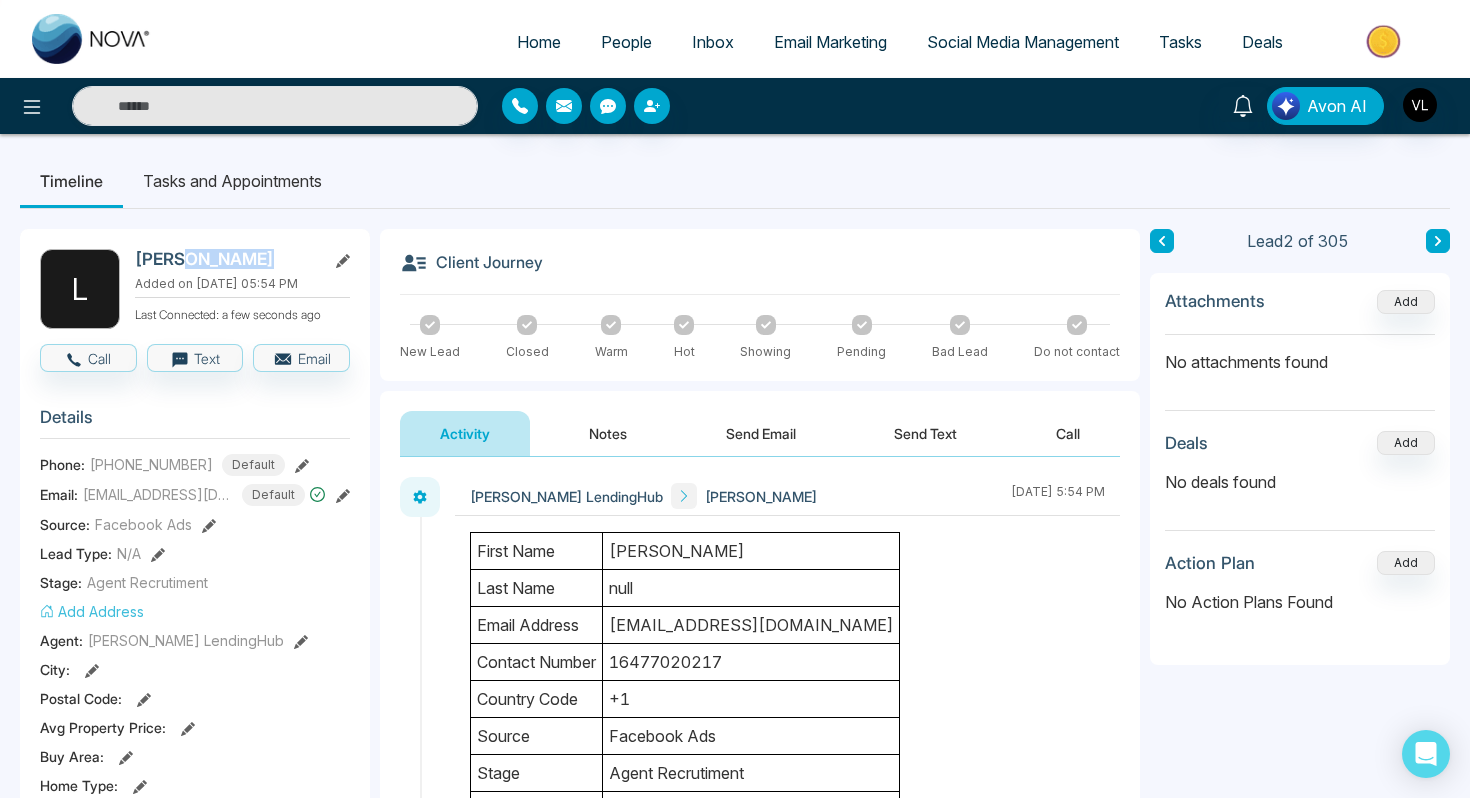 copy on "Shin" 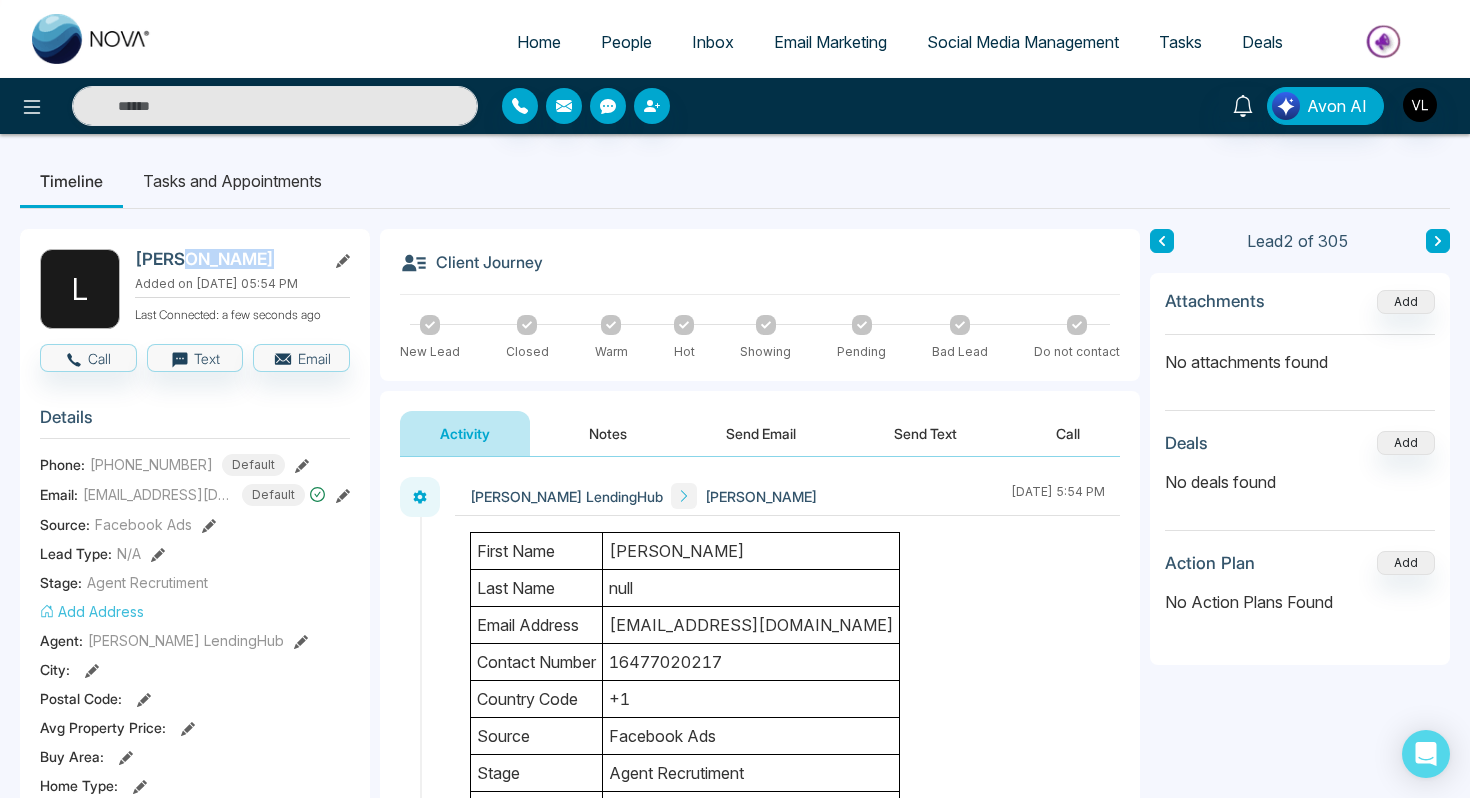 click on "People" at bounding box center [626, 42] 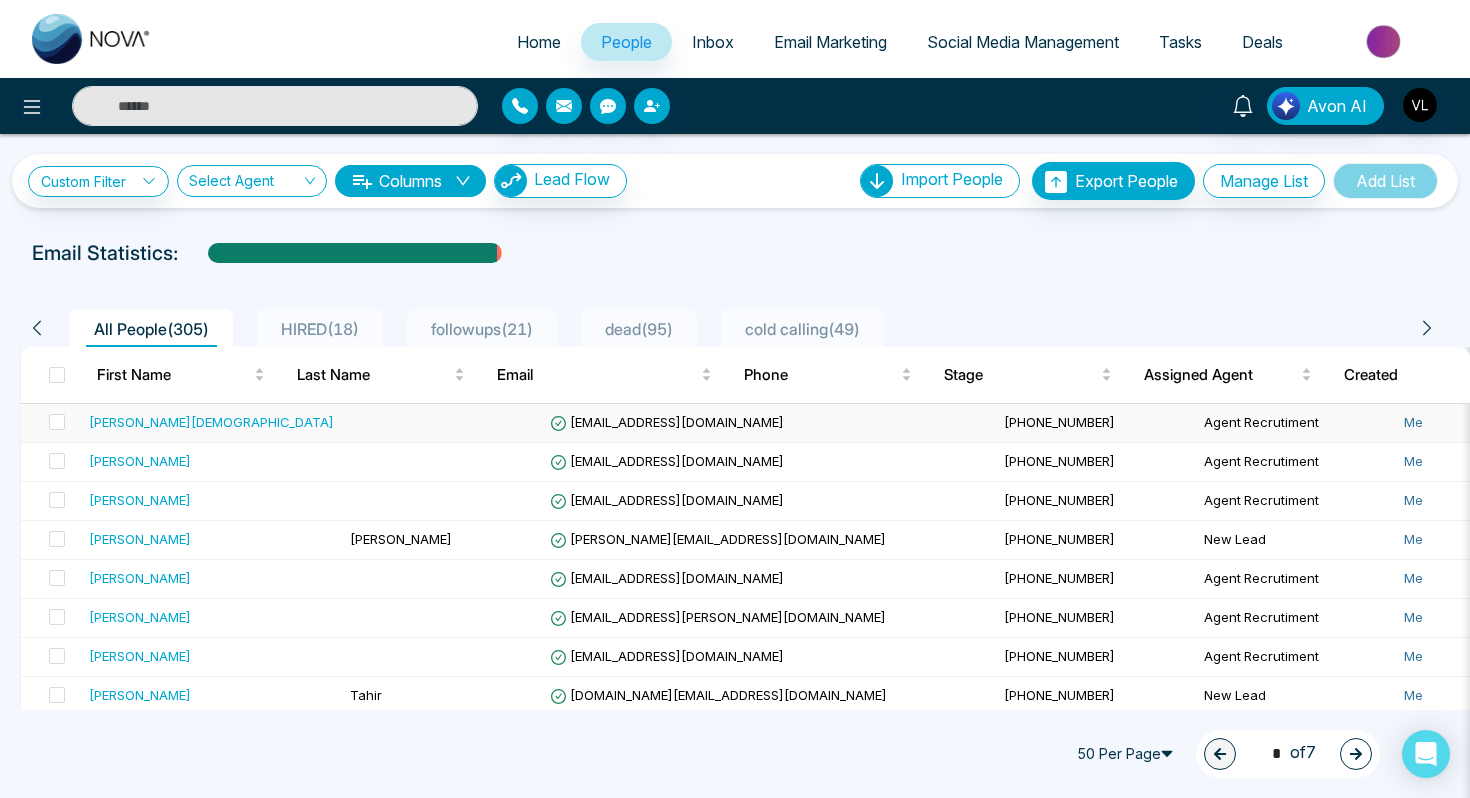 click on "[PERSON_NAME][DEMOGRAPHIC_DATA]" at bounding box center [211, 422] 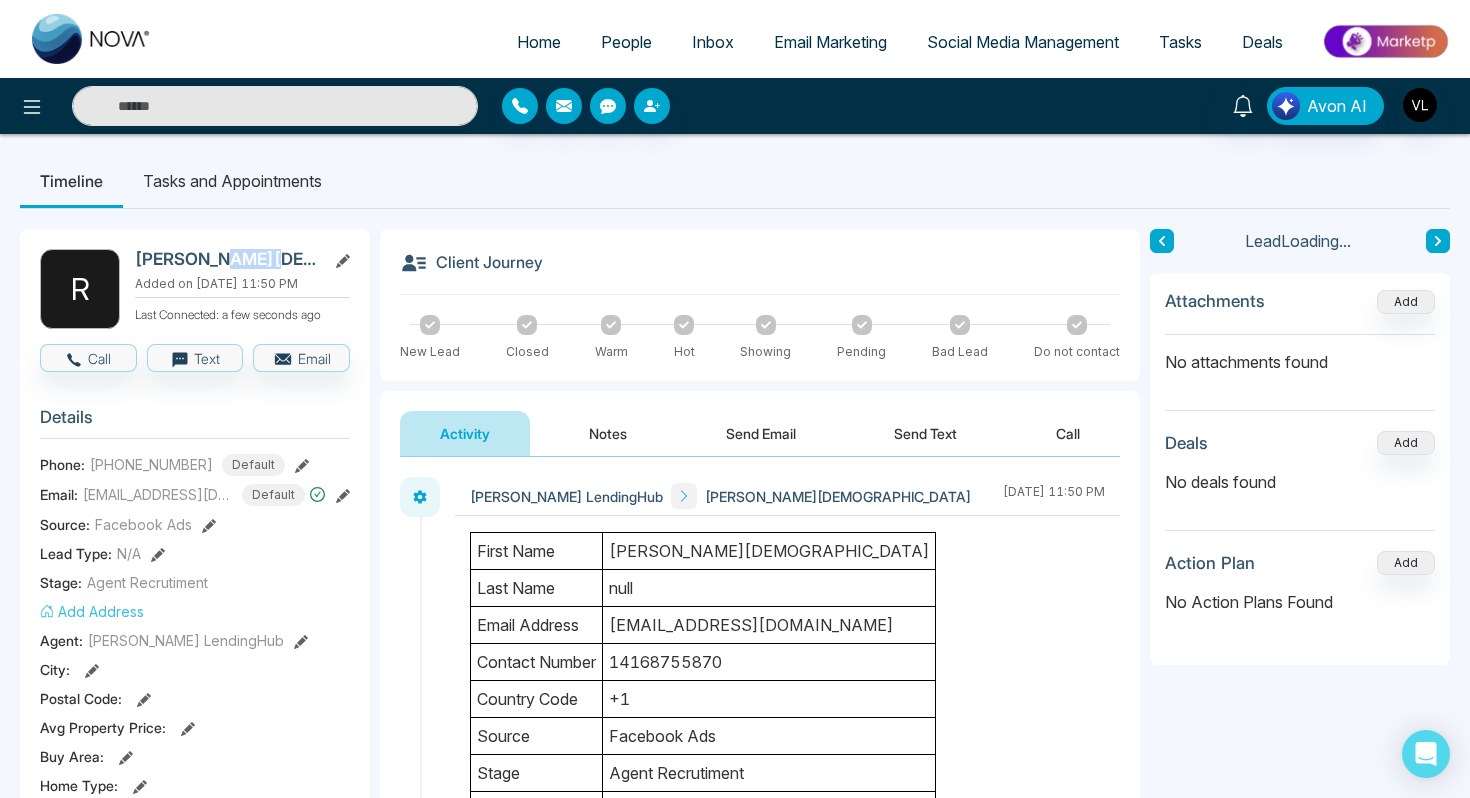 drag, startPoint x: 261, startPoint y: 261, endPoint x: 214, endPoint y: 261, distance: 47 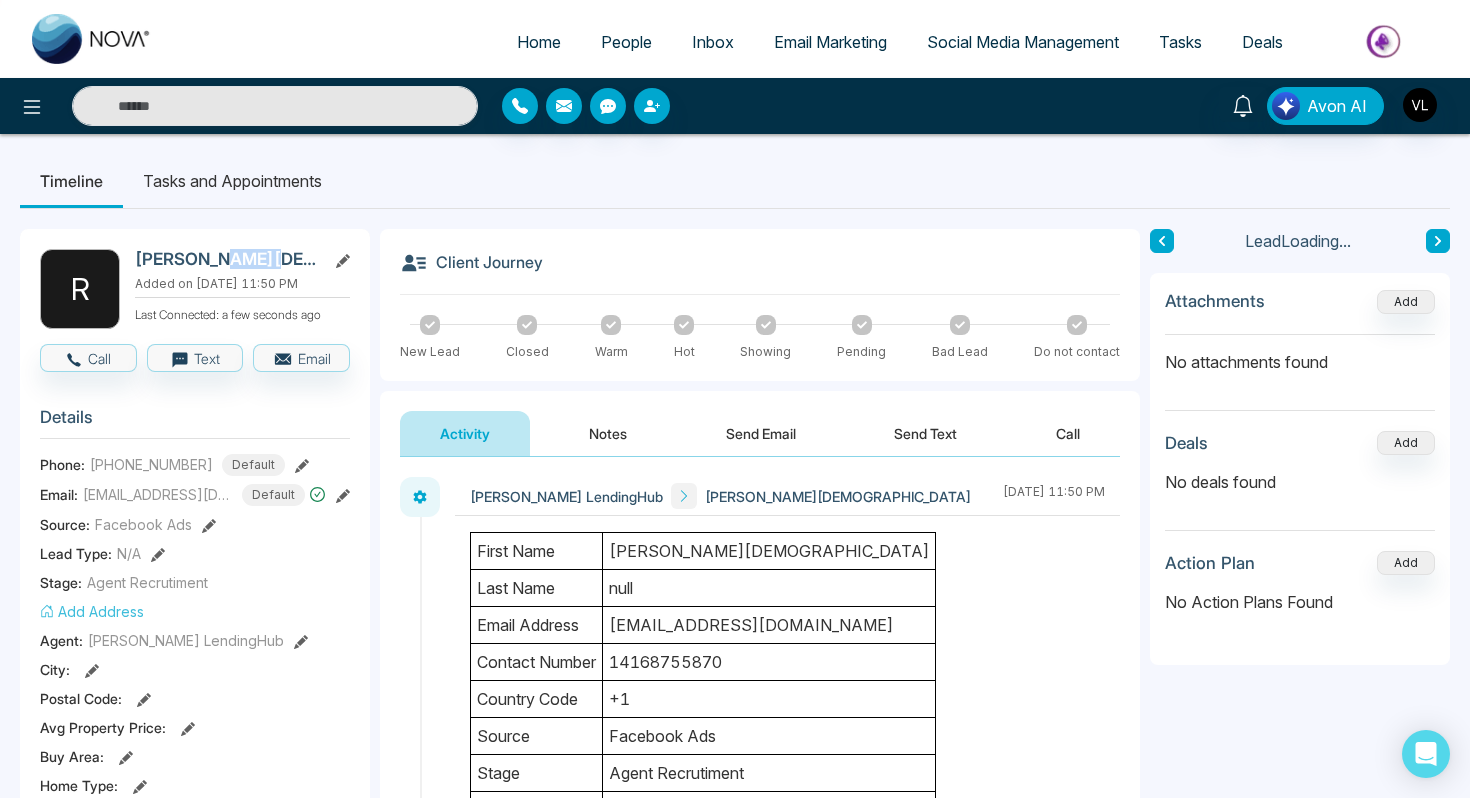 click on "[PERSON_NAME][DEMOGRAPHIC_DATA]" at bounding box center [226, 259] 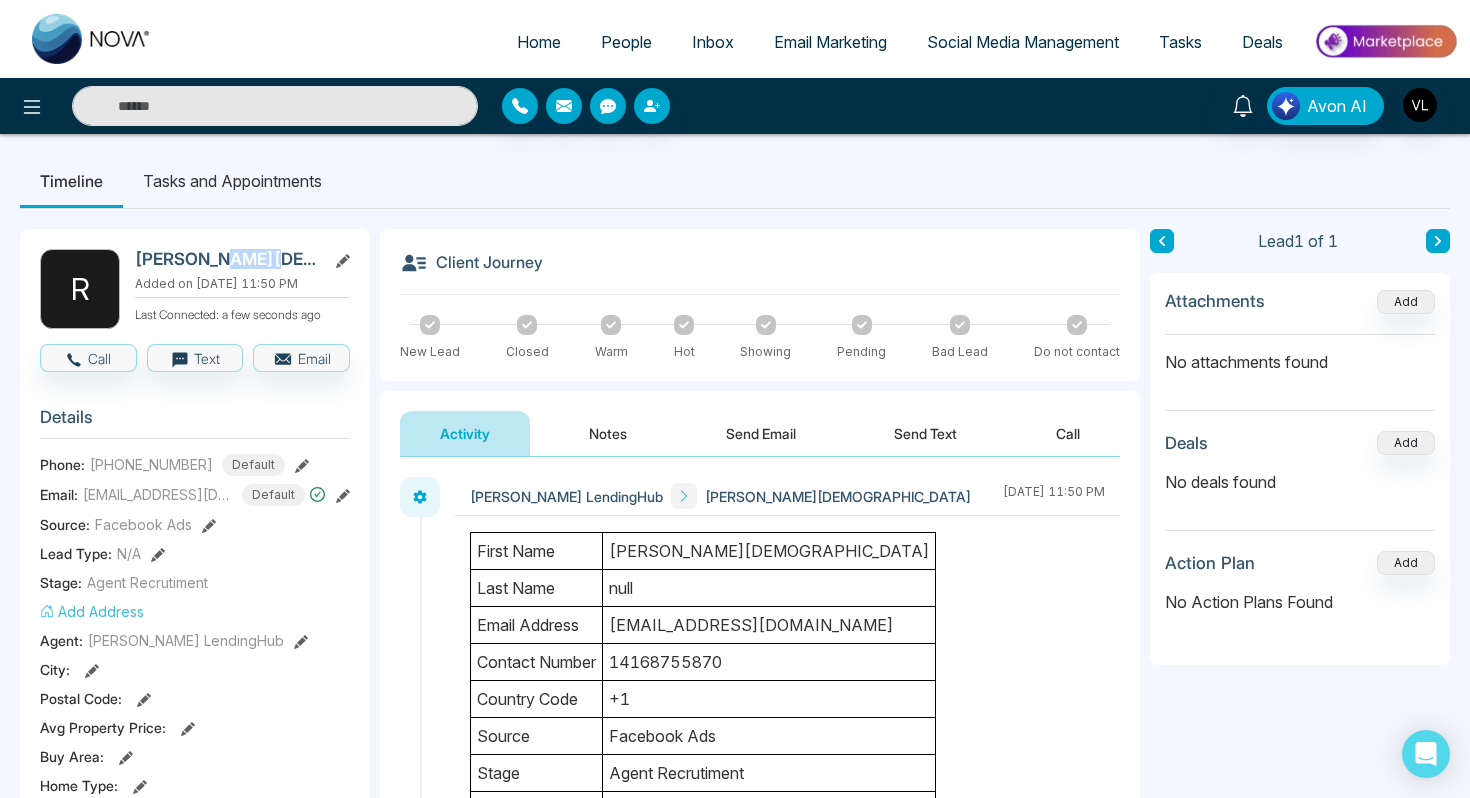copy on "[DEMOGRAPHIC_DATA]" 